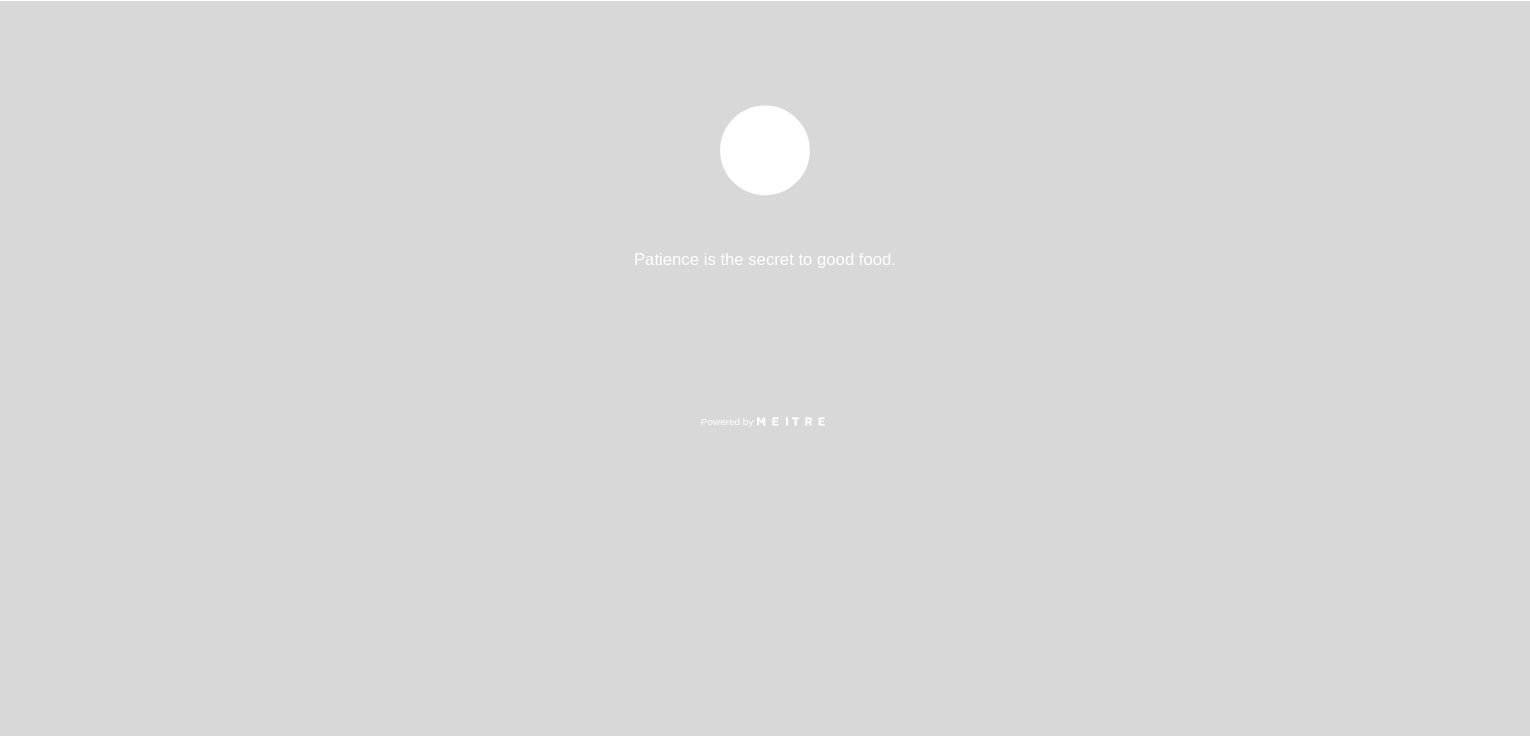 scroll, scrollTop: 0, scrollLeft: 0, axis: both 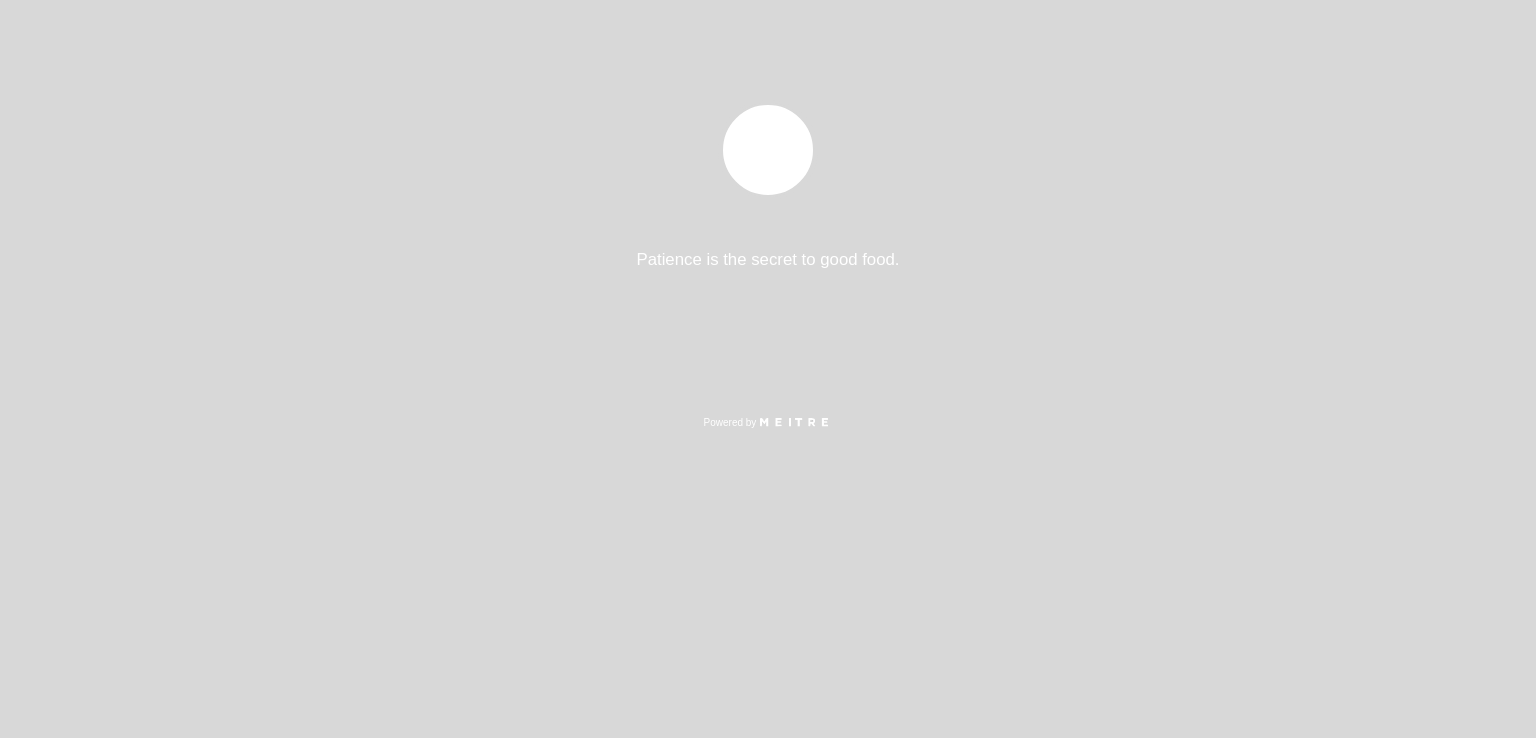 select on "es" 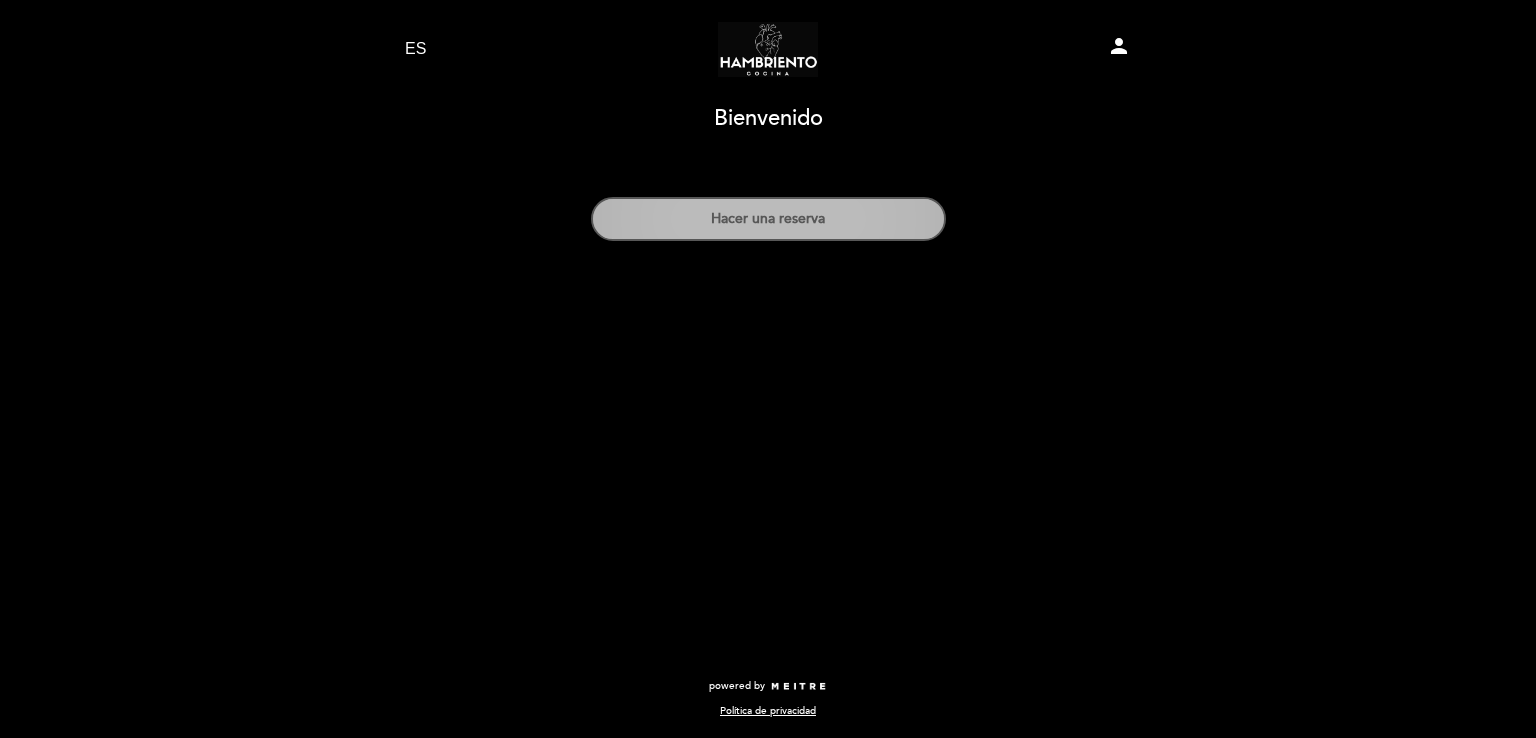 click on "Hacer una reserva" at bounding box center (768, 219) 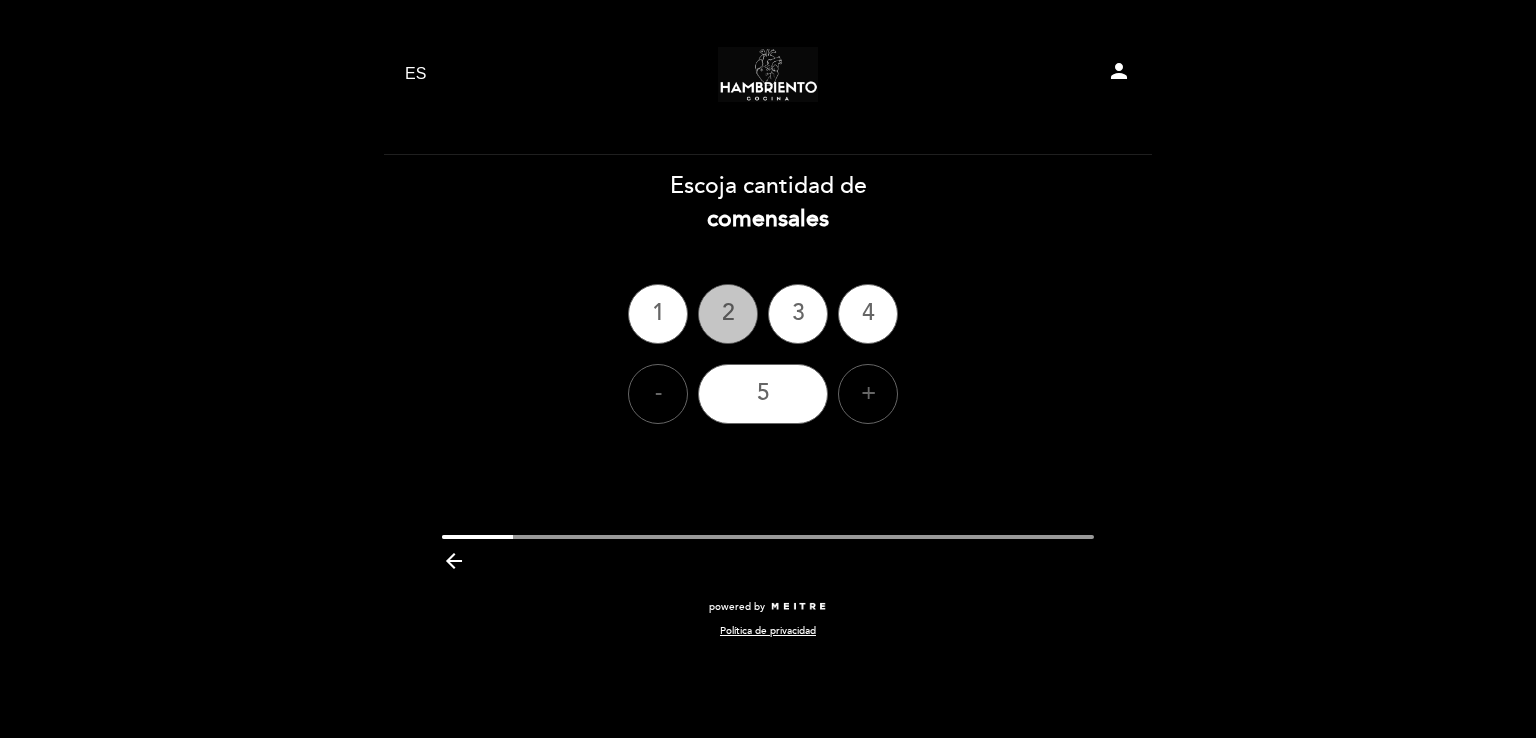 click on "2" at bounding box center (728, 314) 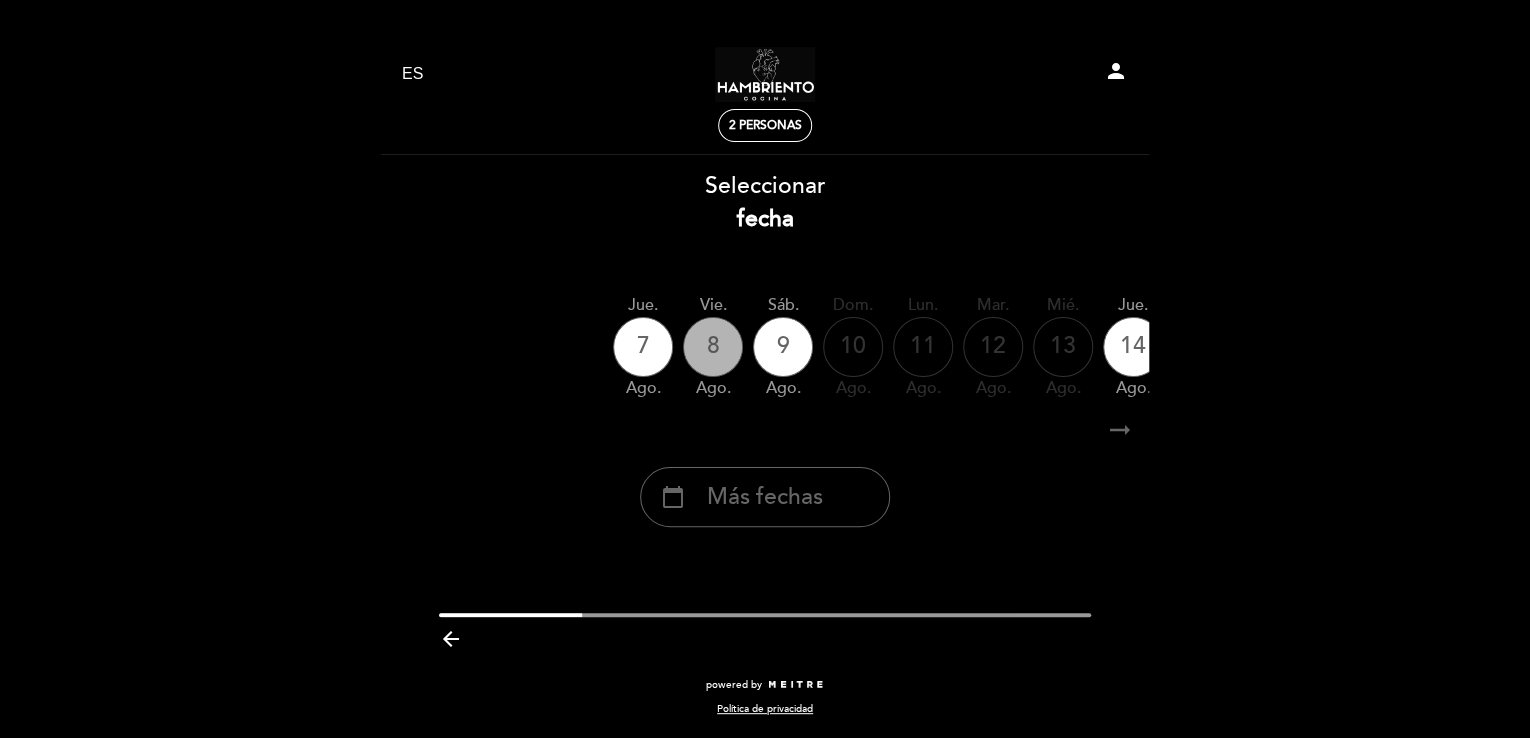 click on "8" at bounding box center [713, 347] 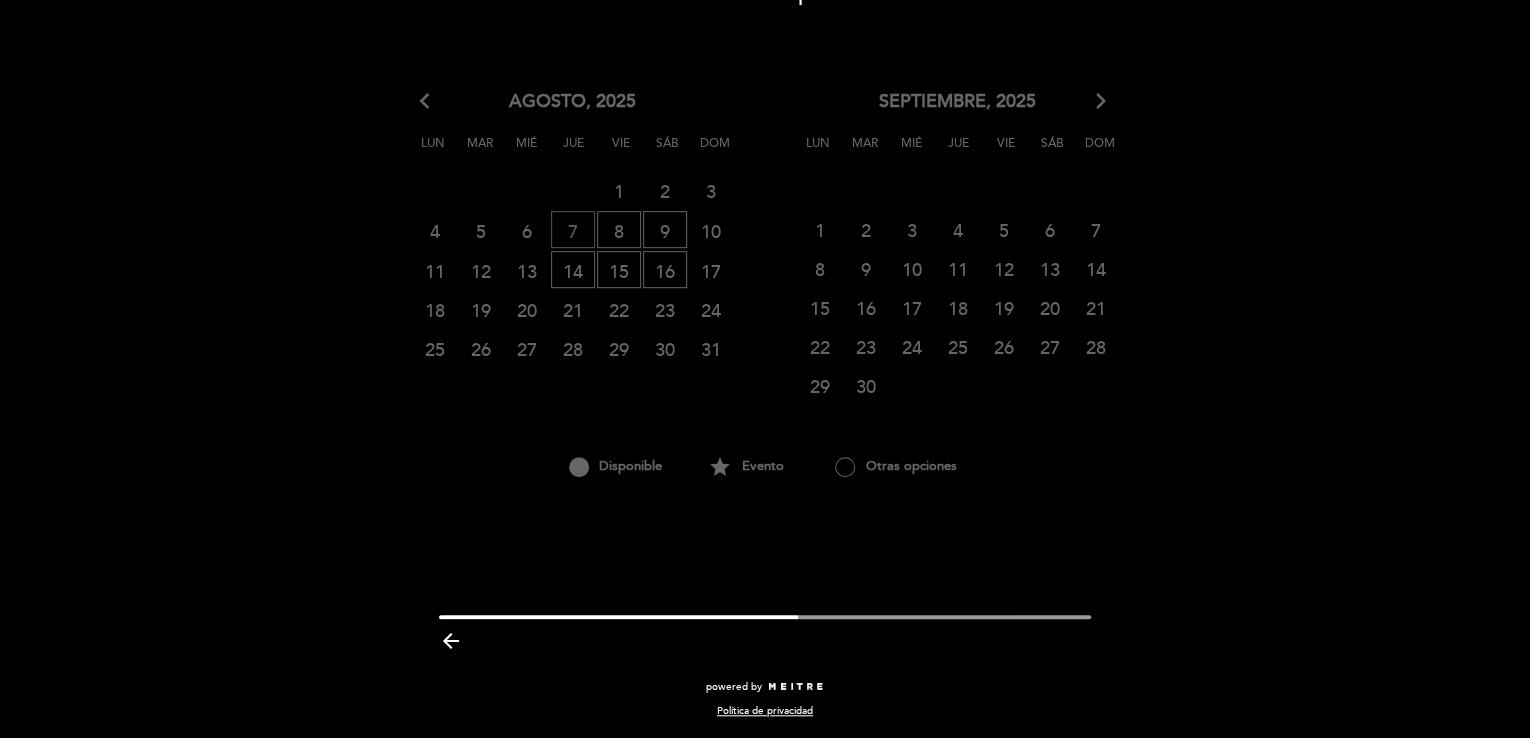 scroll, scrollTop: 0, scrollLeft: 0, axis: both 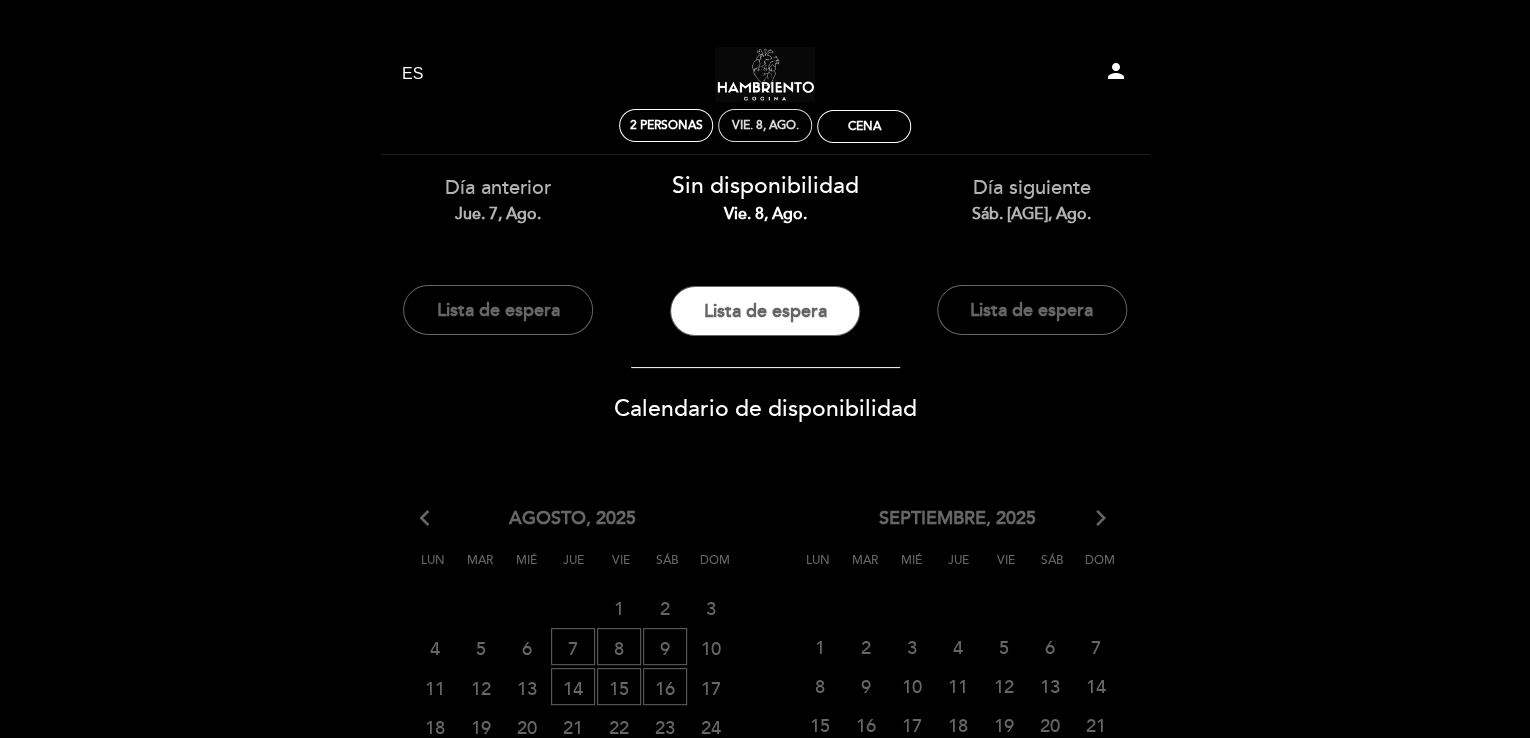 click on "vie.
8,
ago." at bounding box center [765, 125] 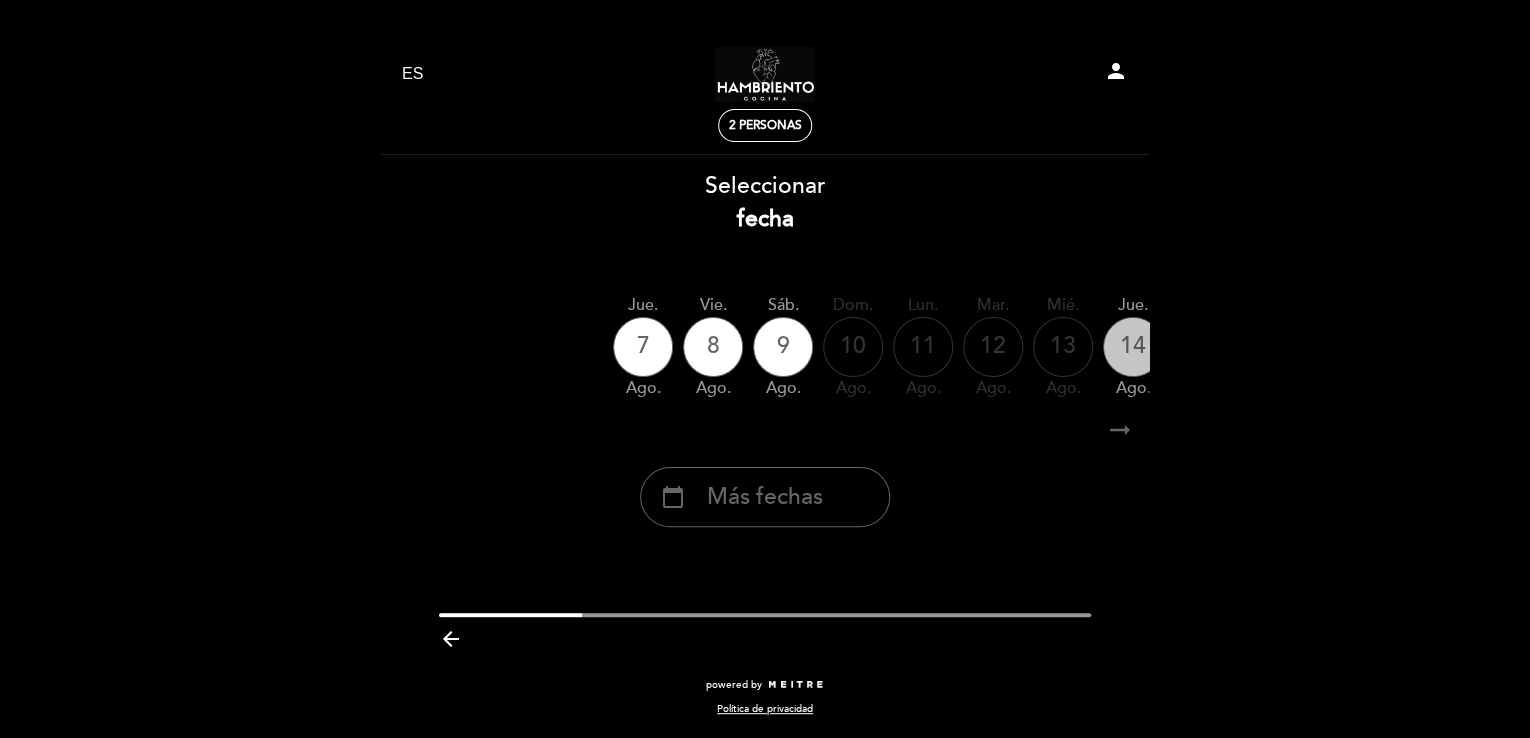 click on "14" at bounding box center (1133, 347) 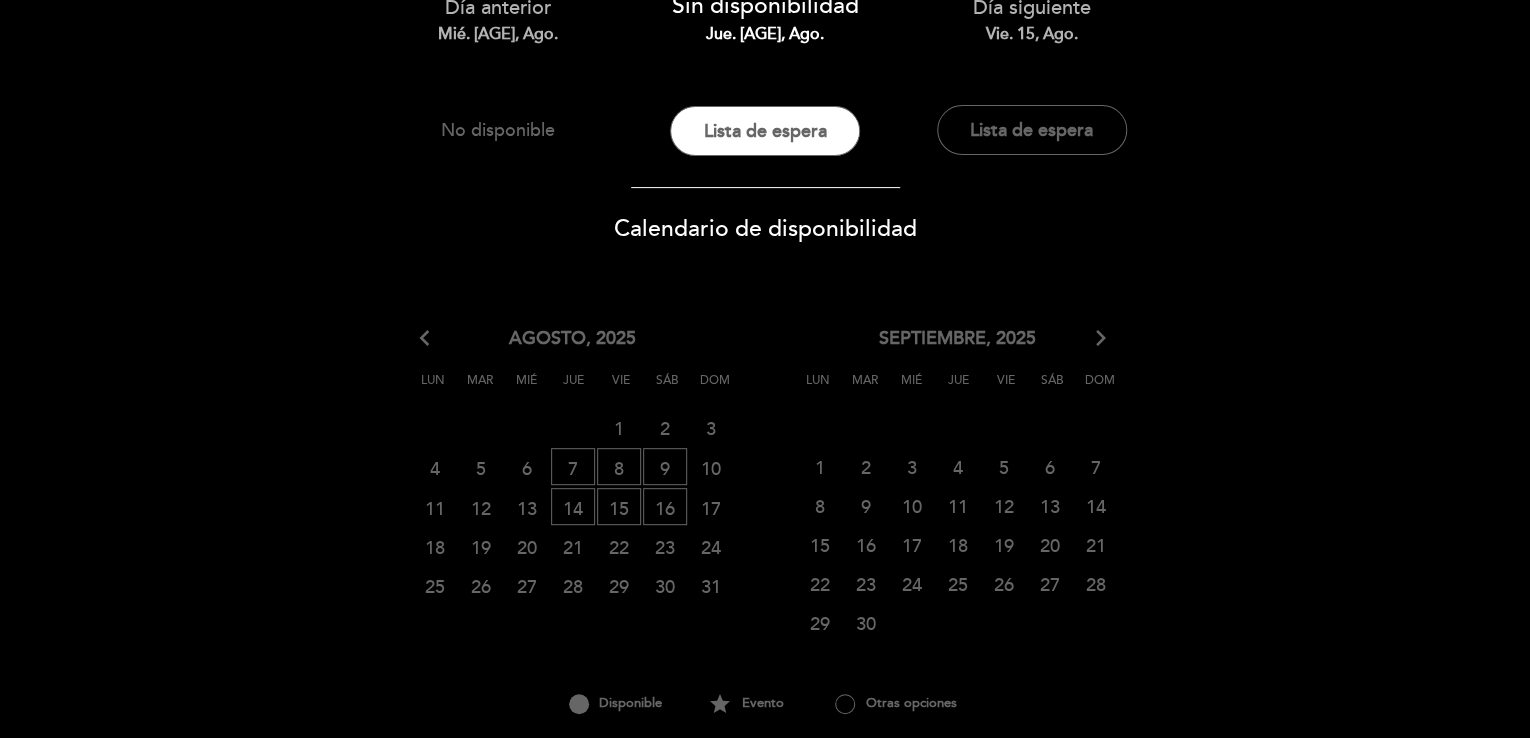 scroll, scrollTop: 0, scrollLeft: 0, axis: both 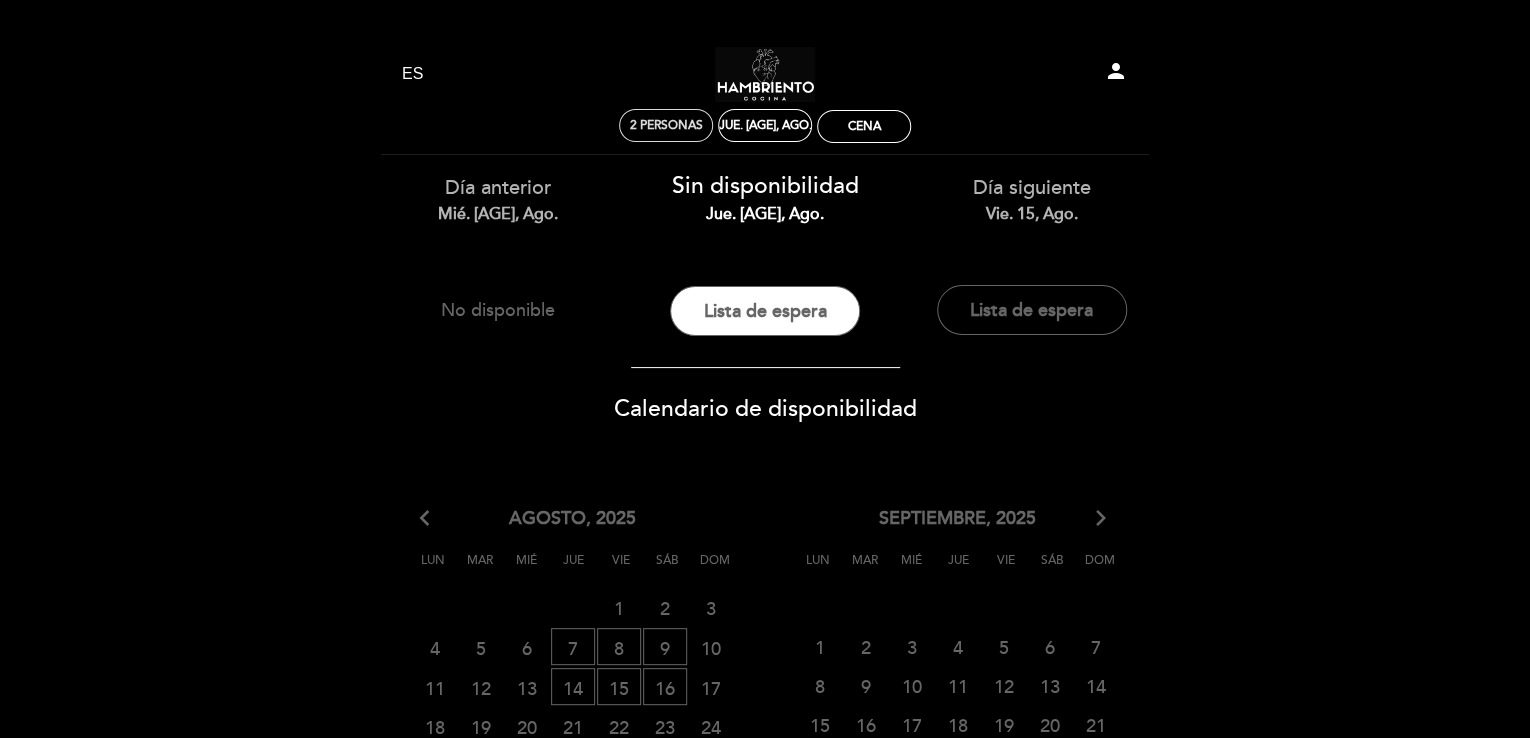 click on "2 personas" at bounding box center [666, 125] 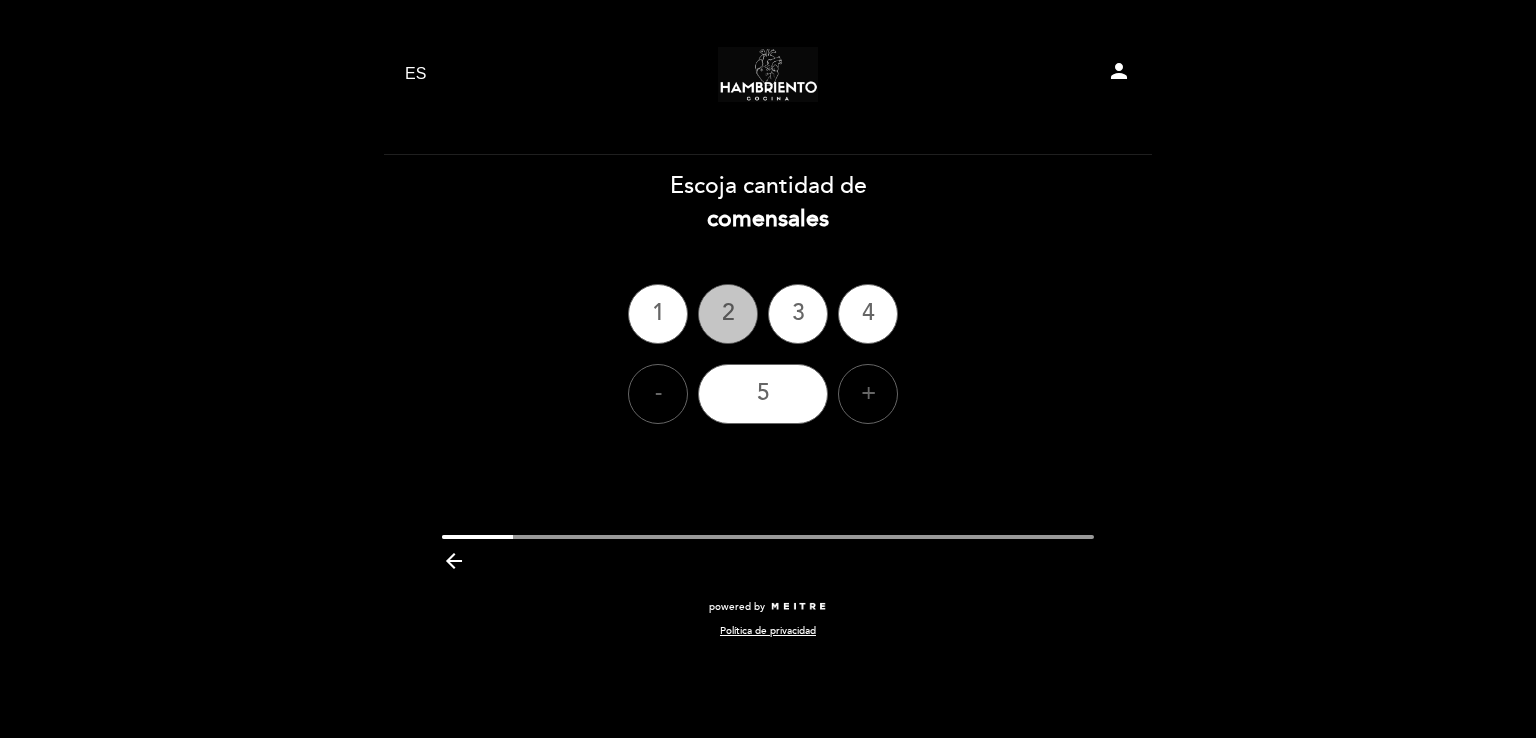click on "2" at bounding box center (728, 314) 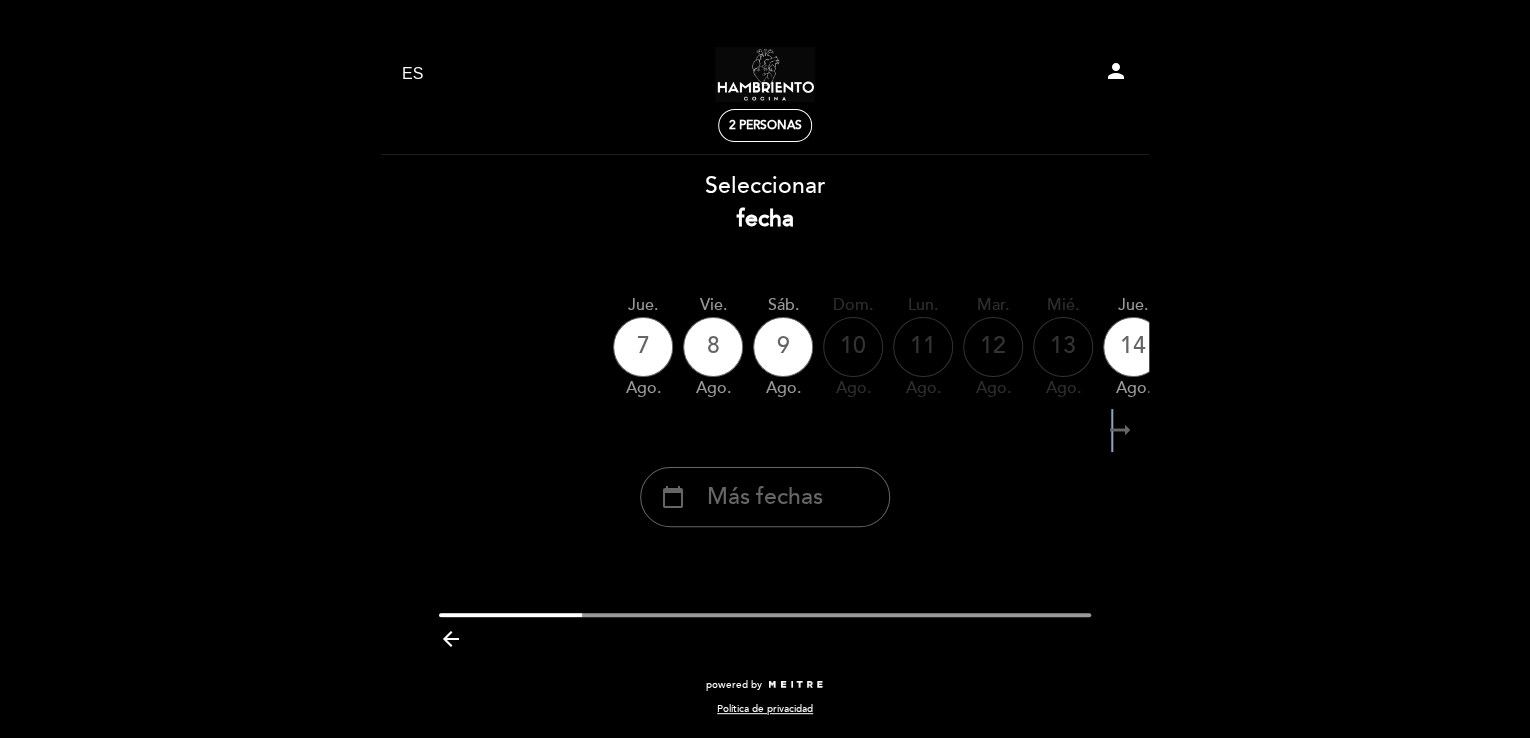 click on "arrow_right_alt" at bounding box center [1120, 430] 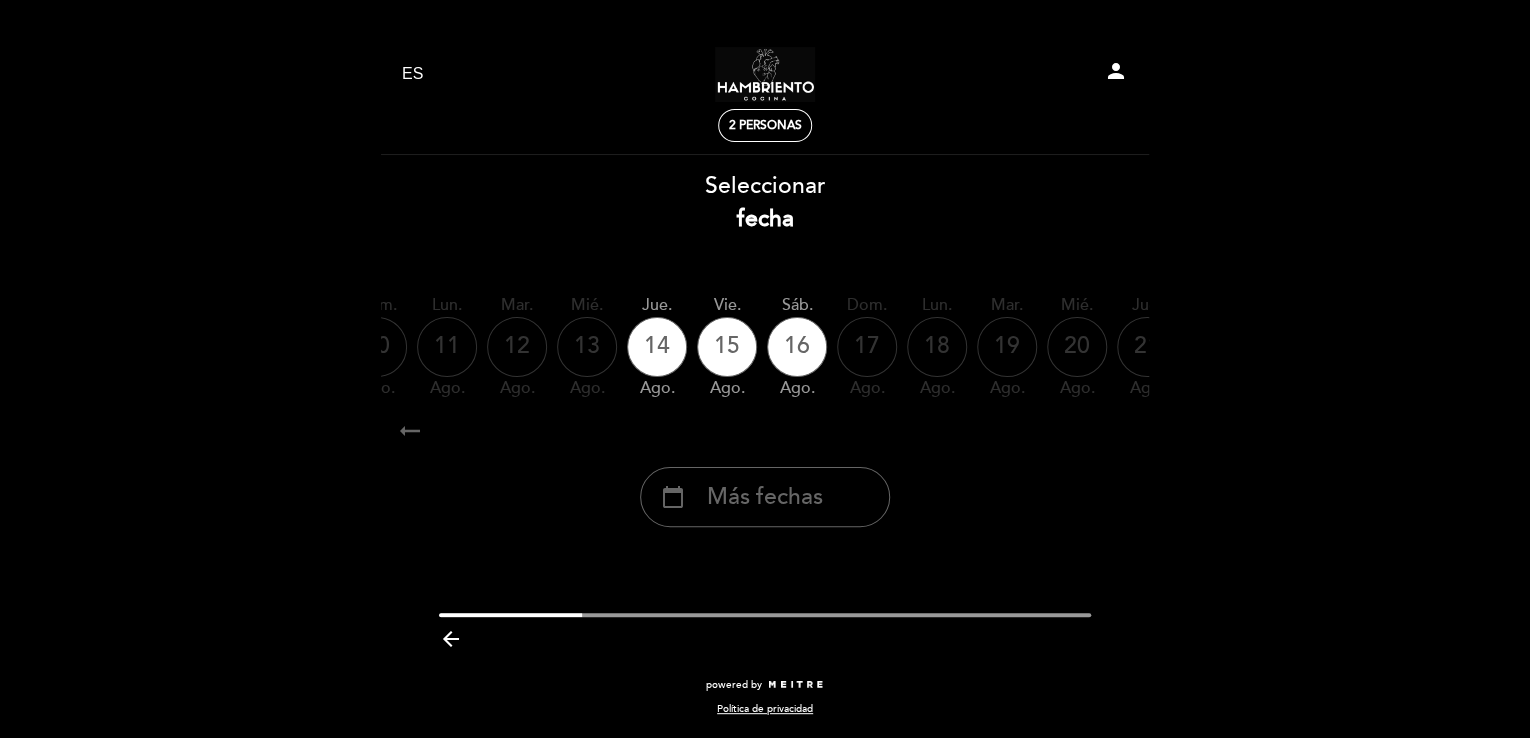 click on "arrow_right_alt" at bounding box center [1120, 430] 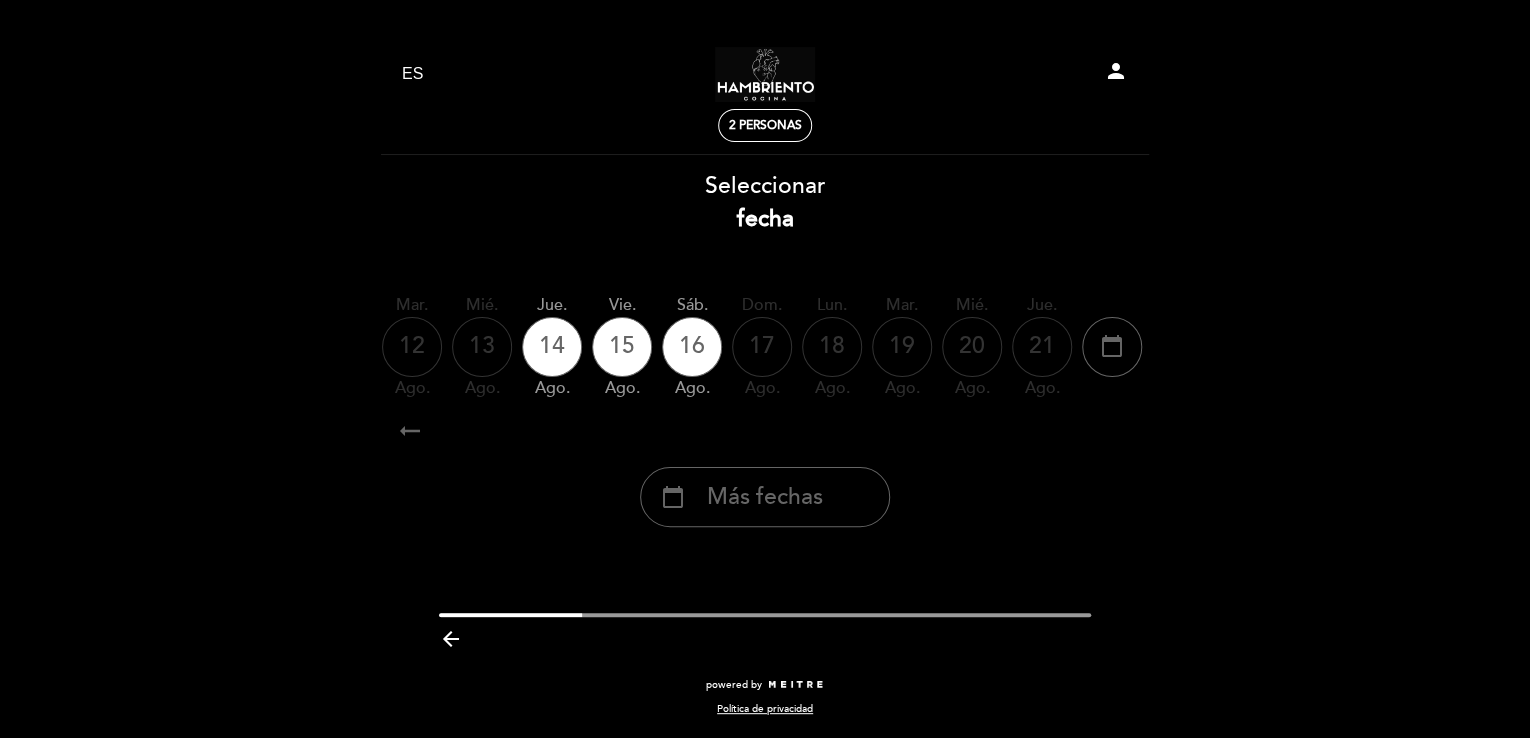 scroll, scrollTop: 0, scrollLeft: 583, axis: horizontal 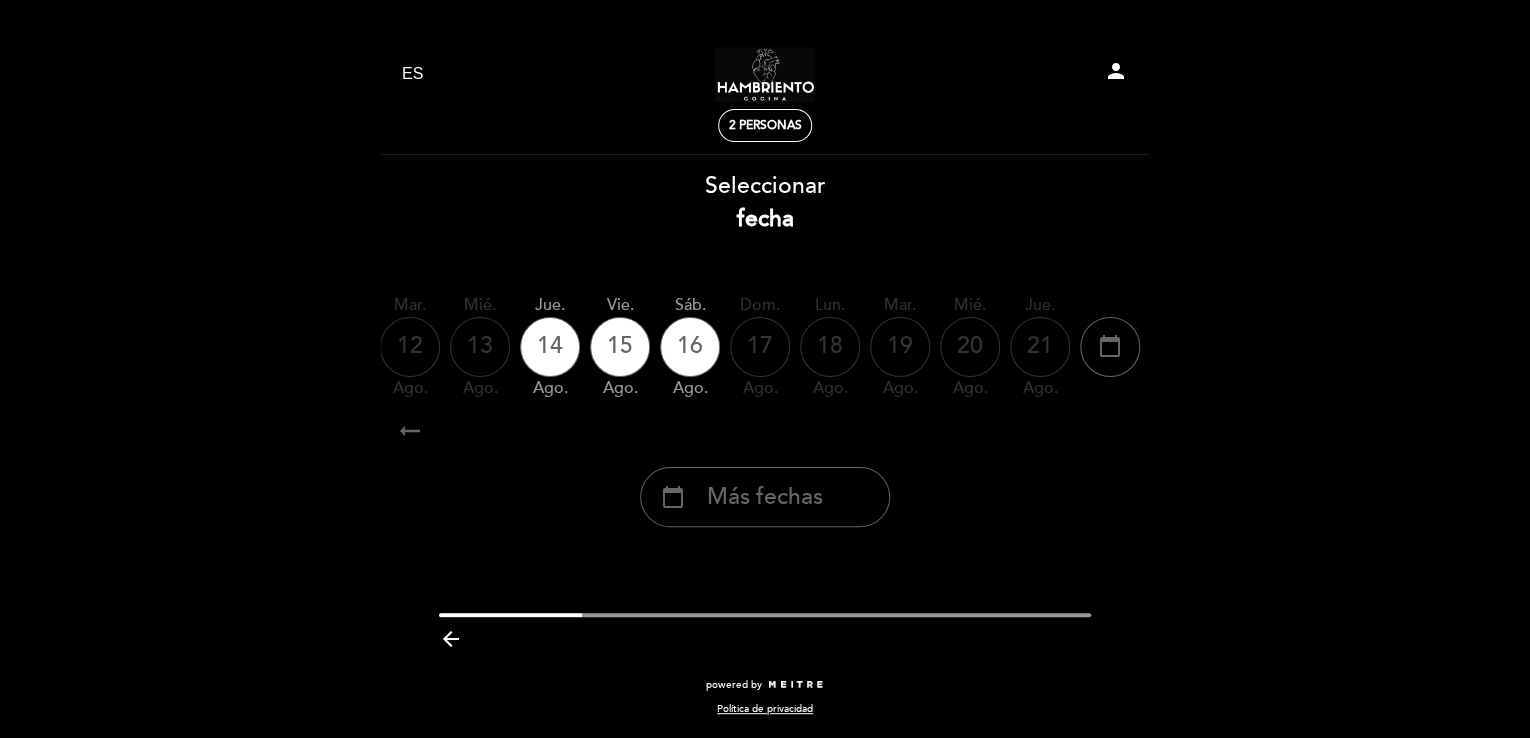 click on "arrow_right_alt" at bounding box center [1120, 430] 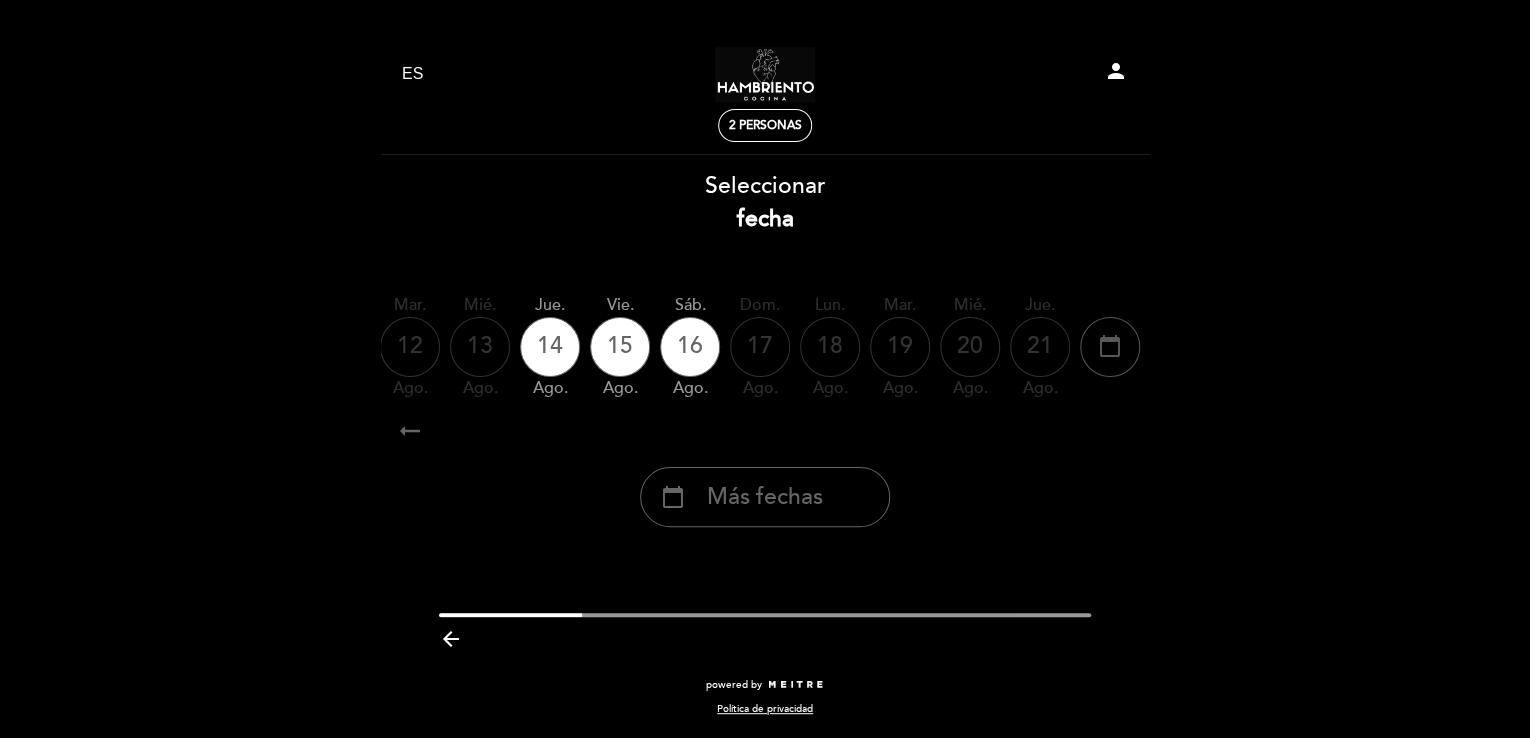 click on "calendar_today" at bounding box center (1110, 347) 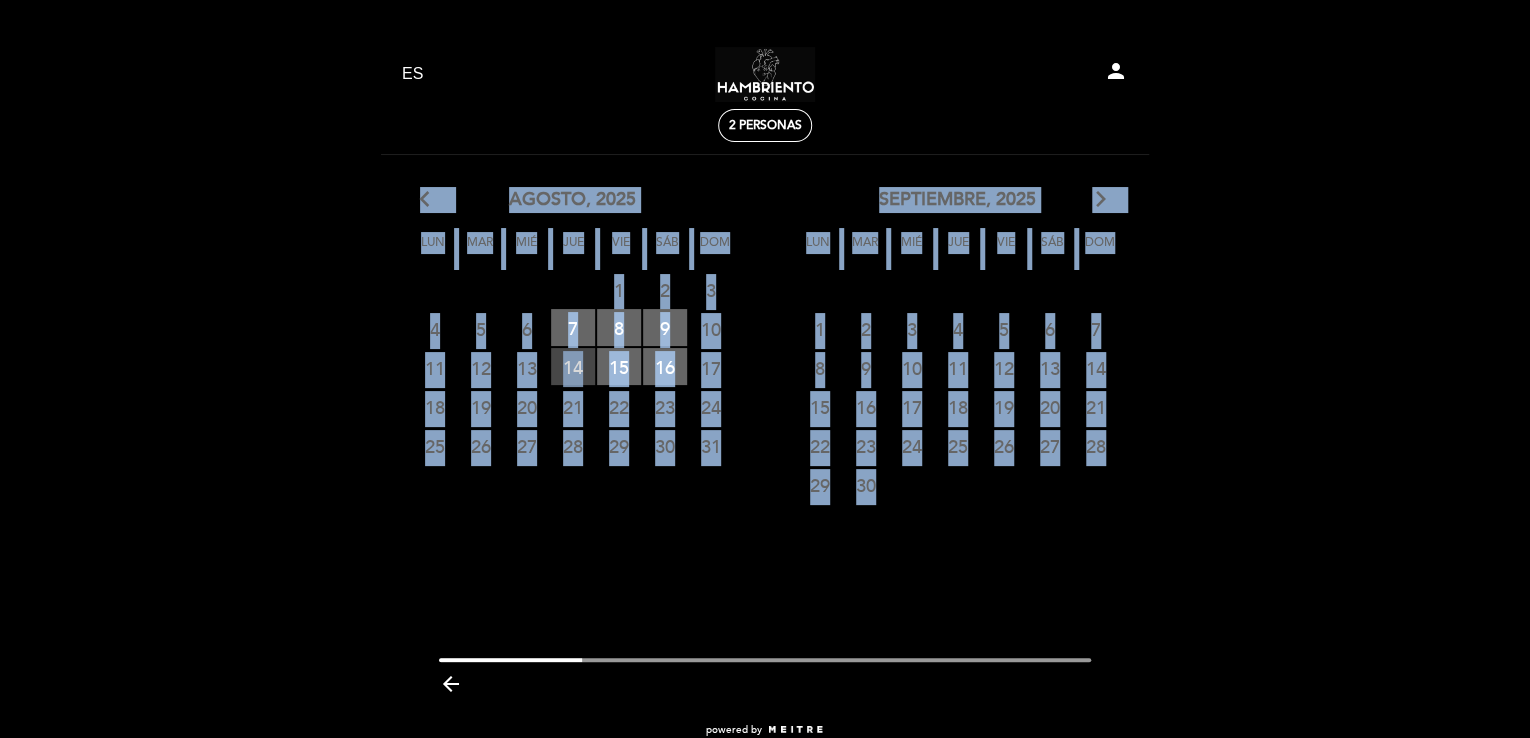 click on "14
RESERVAS DISPONIBLES" at bounding box center [573, 366] 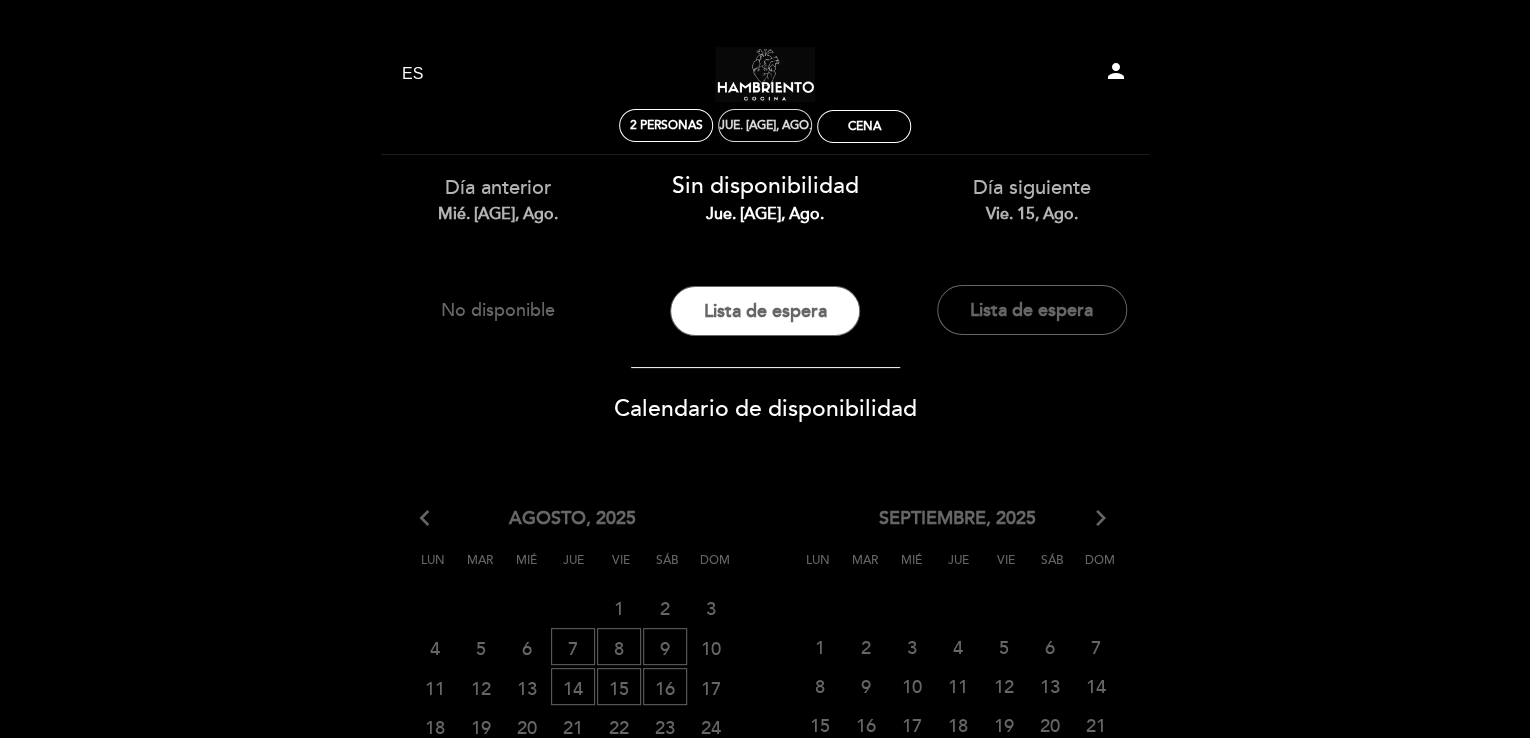 click on "jue.
14,
ago." at bounding box center (765, 125) 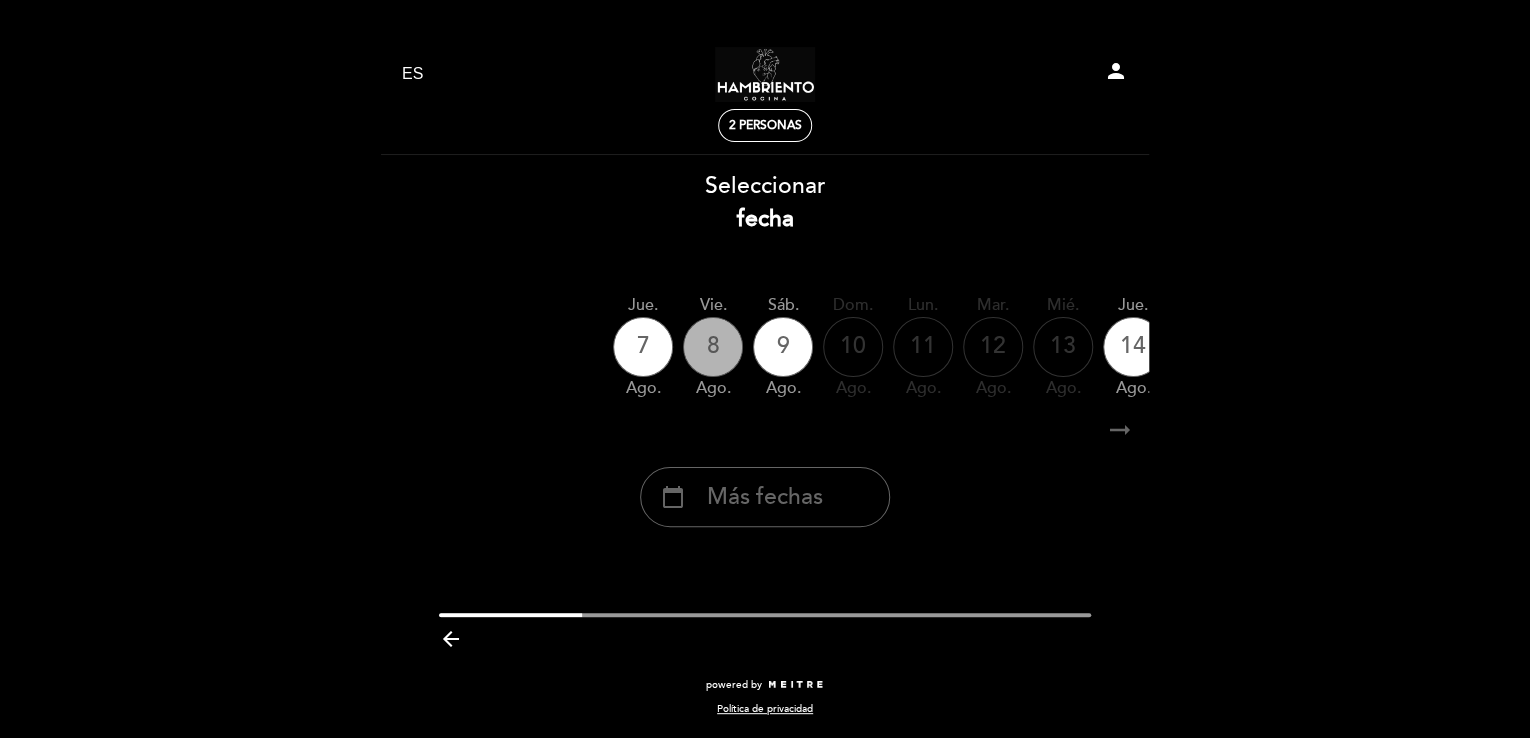 click on "8" at bounding box center (713, 347) 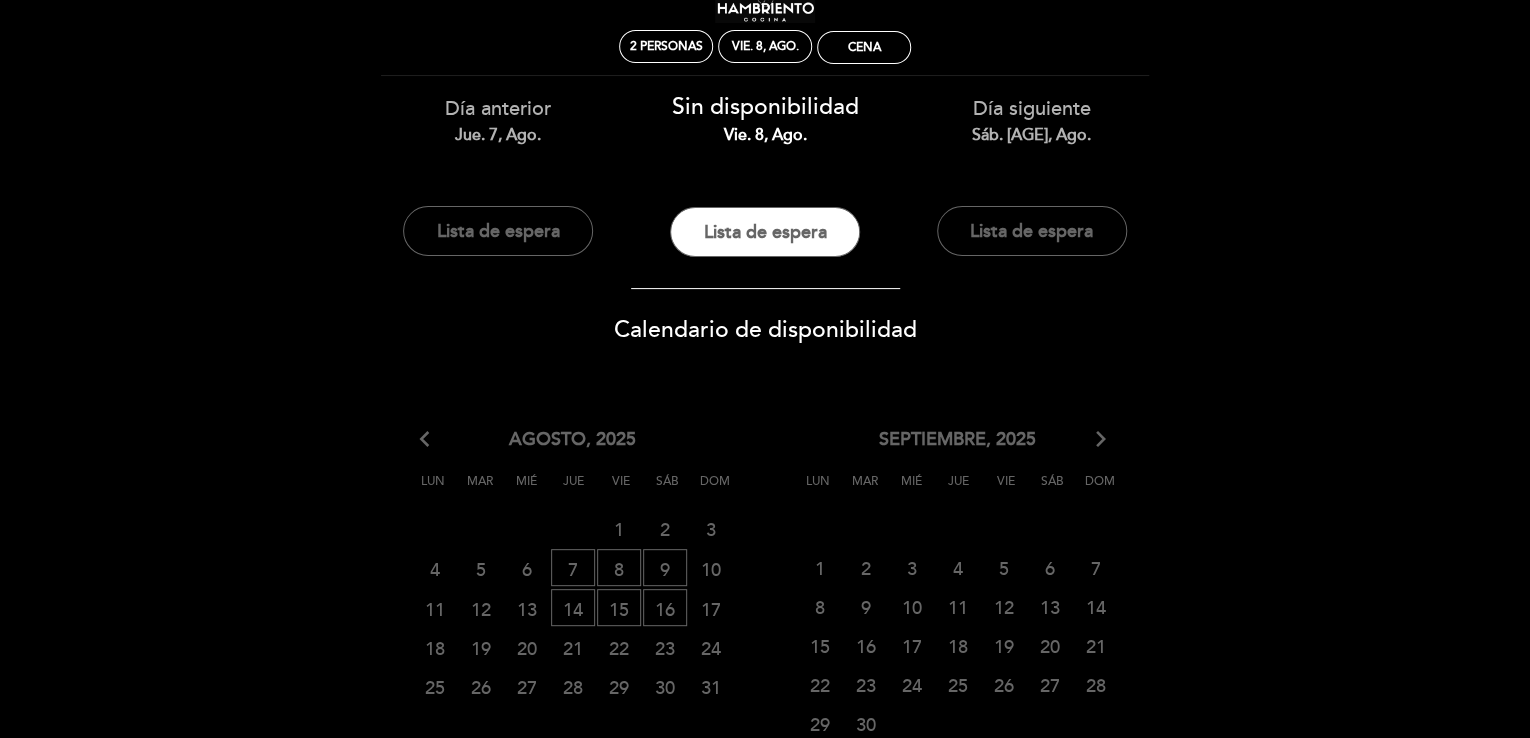 scroll, scrollTop: 200, scrollLeft: 0, axis: vertical 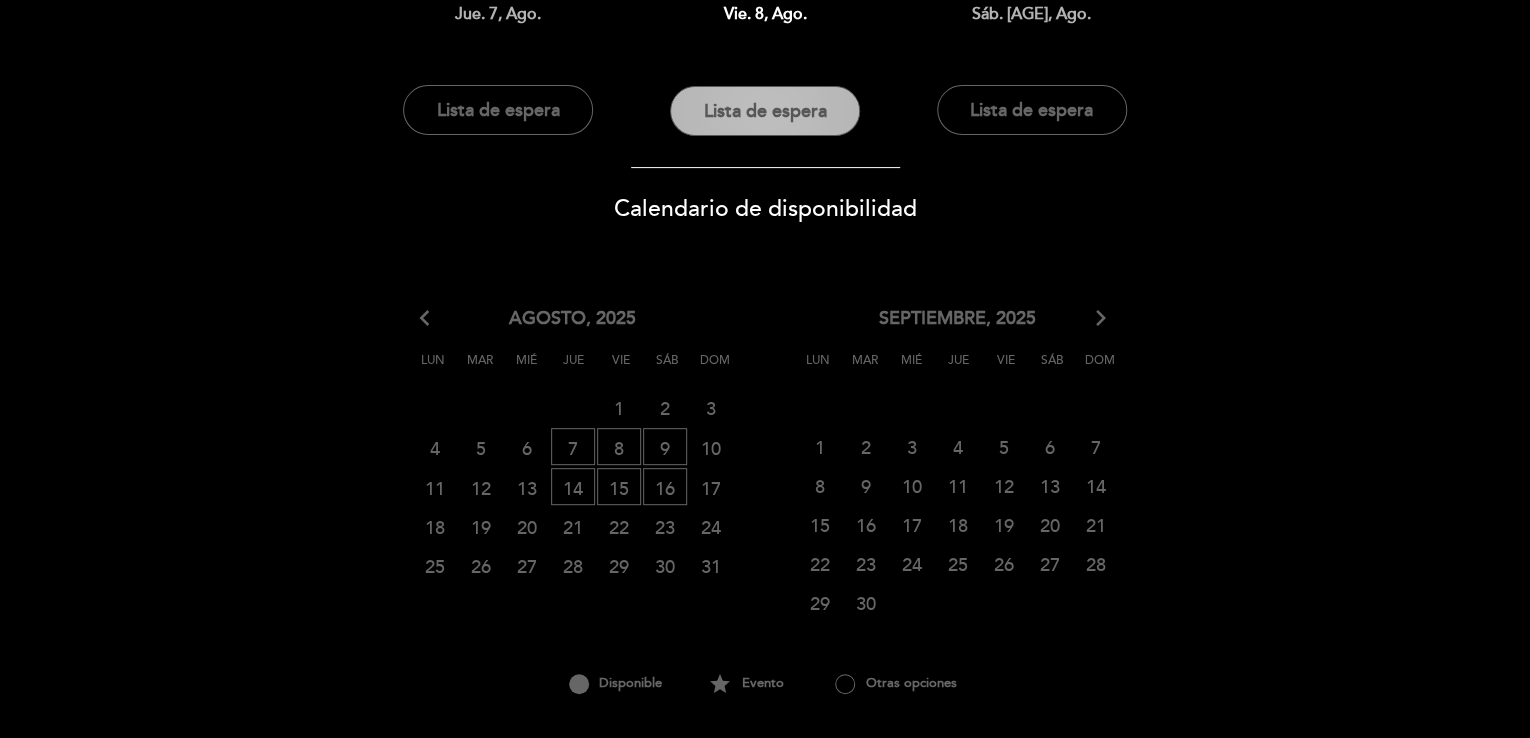 click on "Lista de espera" at bounding box center [765, 111] 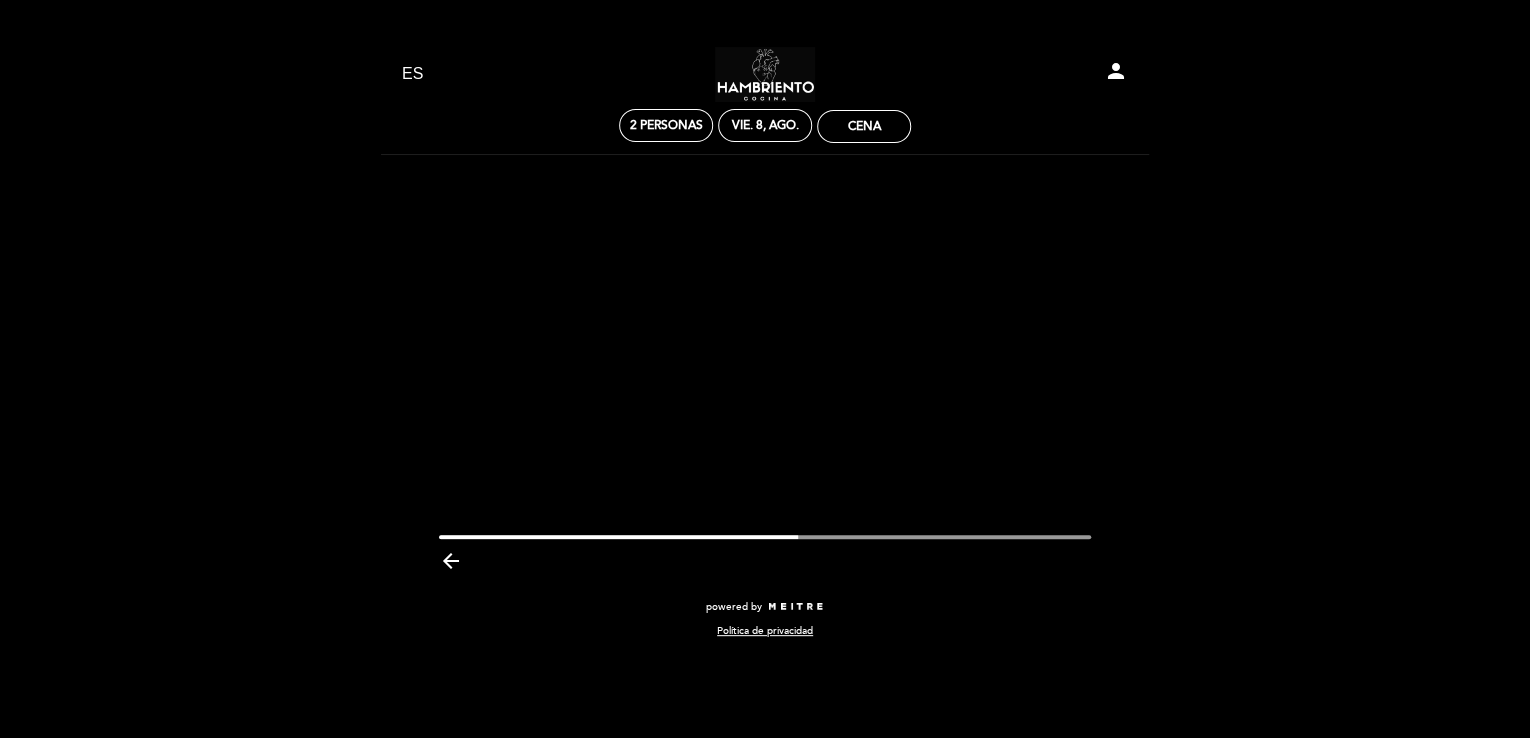 scroll, scrollTop: 0, scrollLeft: 0, axis: both 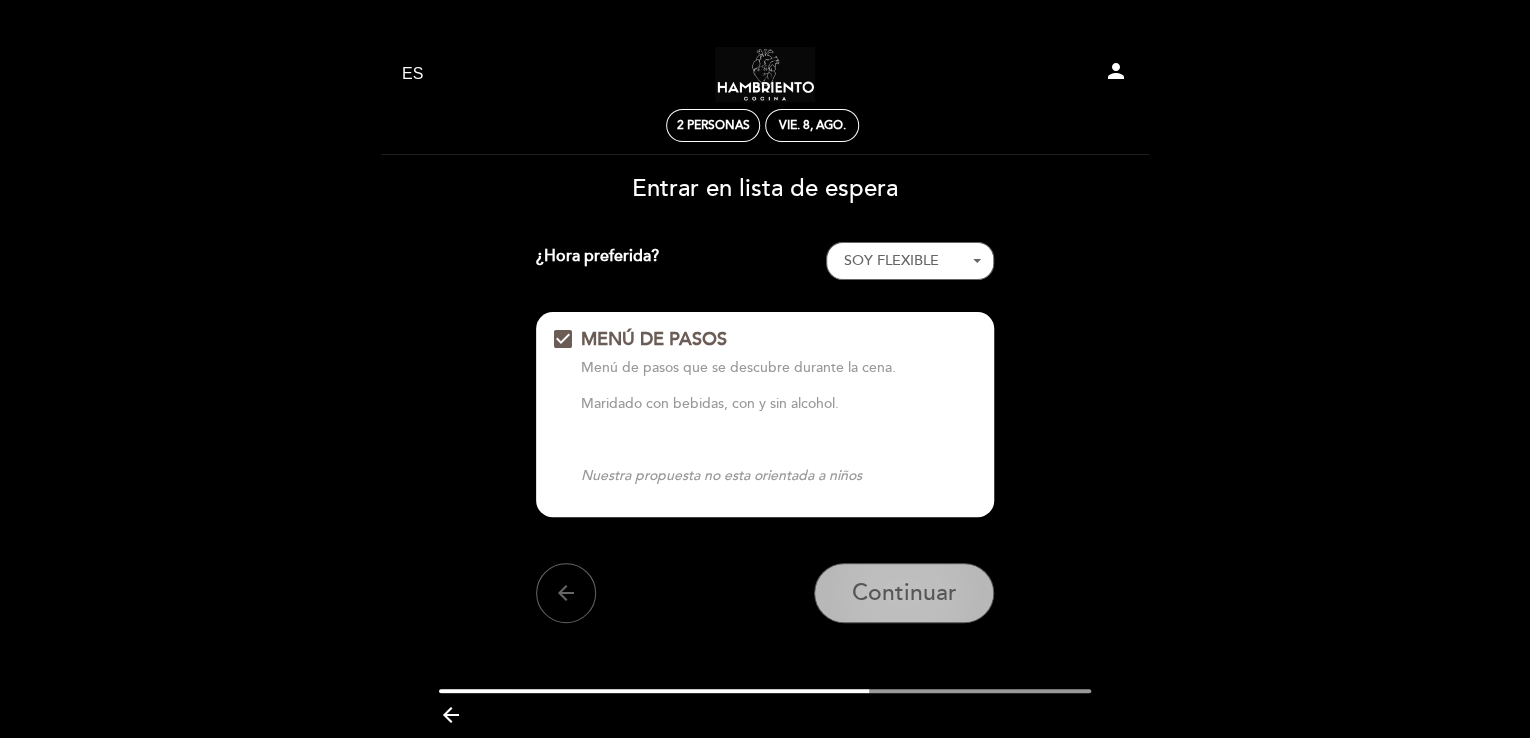 click on "Continuar" at bounding box center (904, 593) 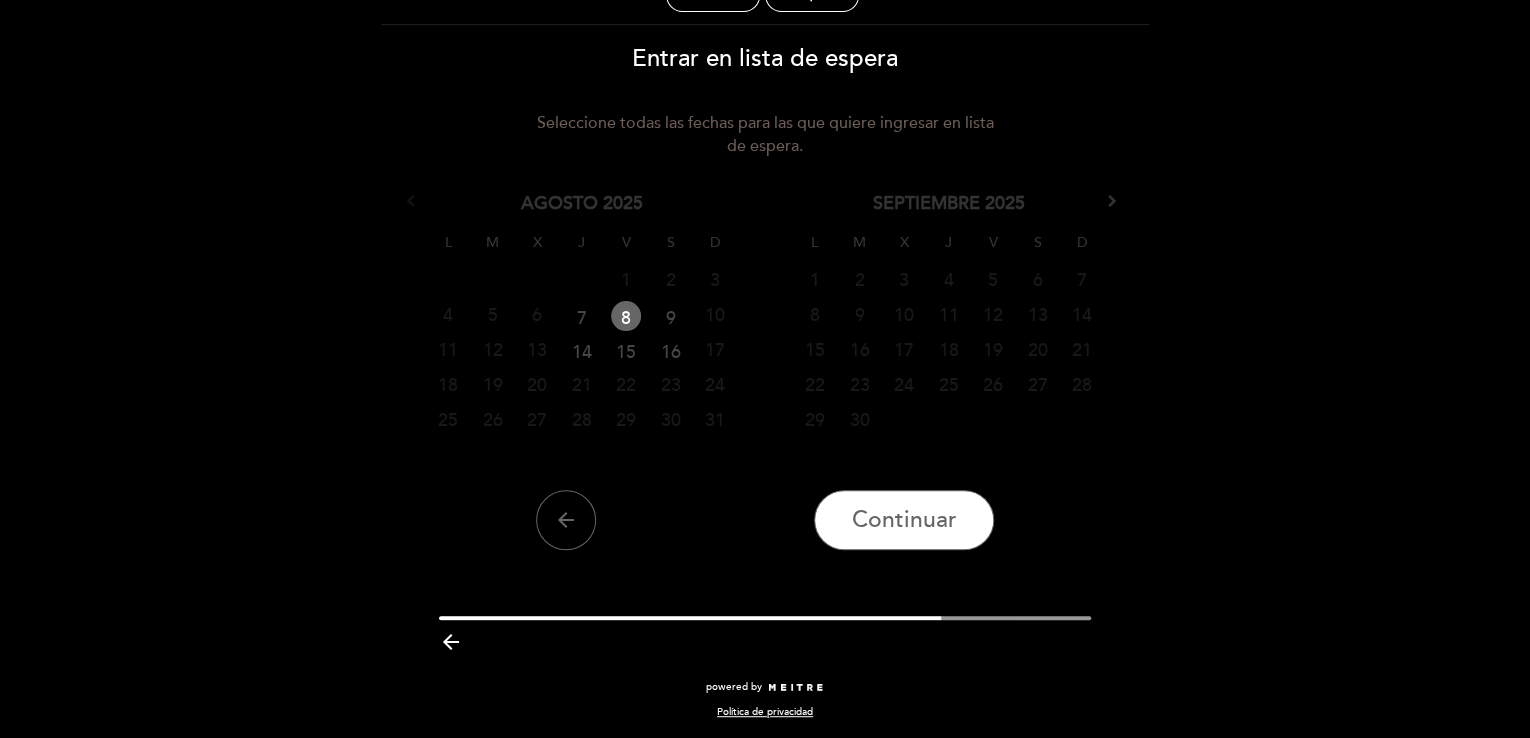 scroll, scrollTop: 131, scrollLeft: 0, axis: vertical 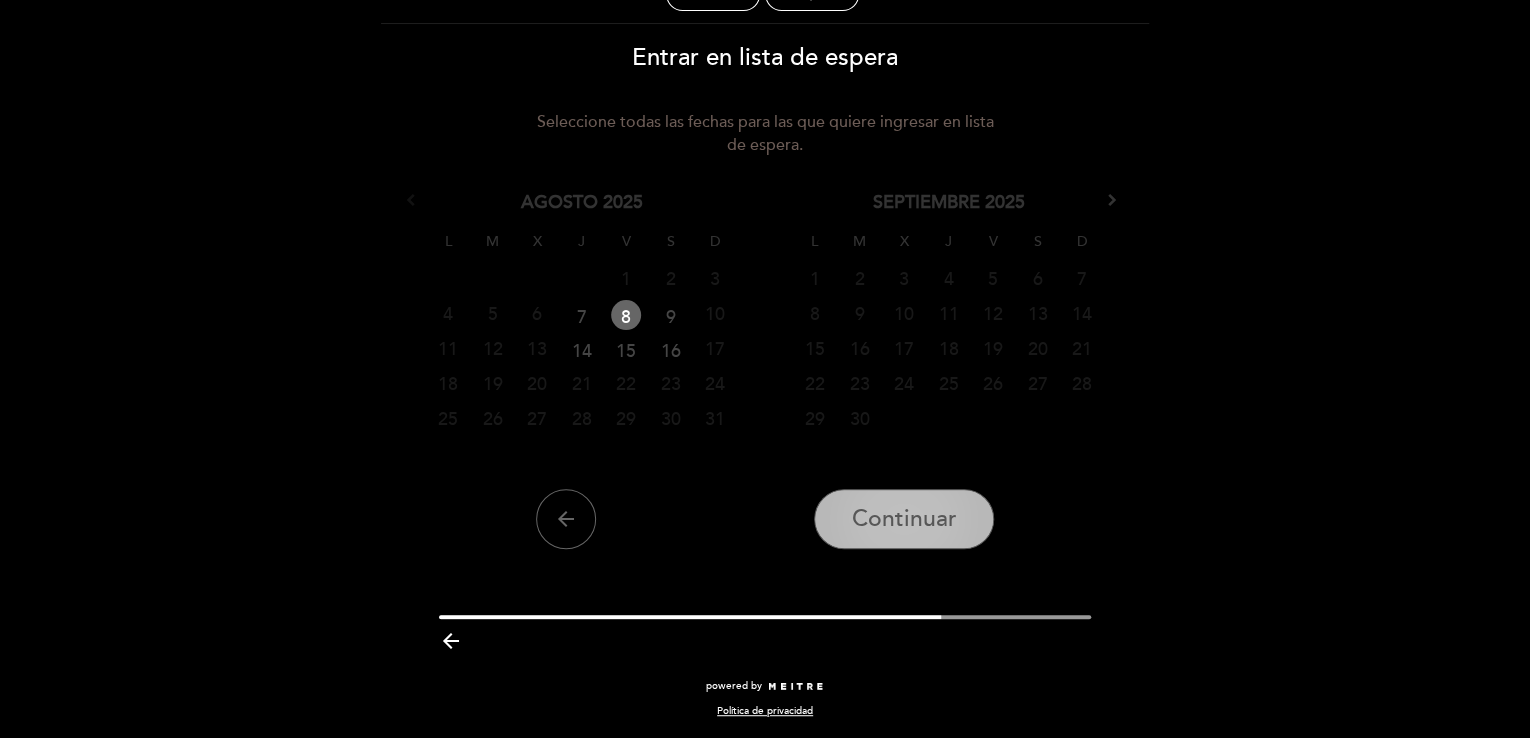 click on "Continuar" at bounding box center [904, 519] 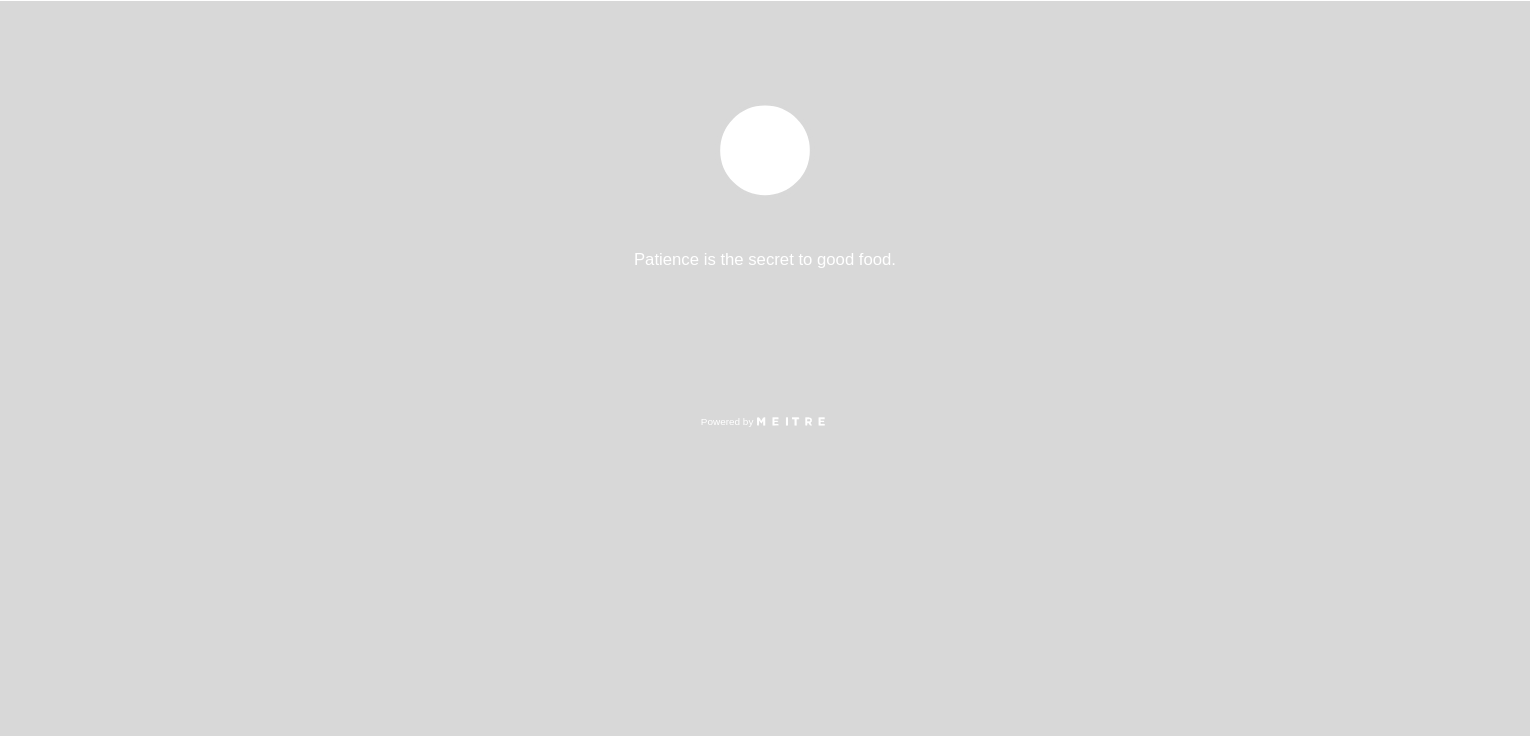 scroll, scrollTop: 0, scrollLeft: 0, axis: both 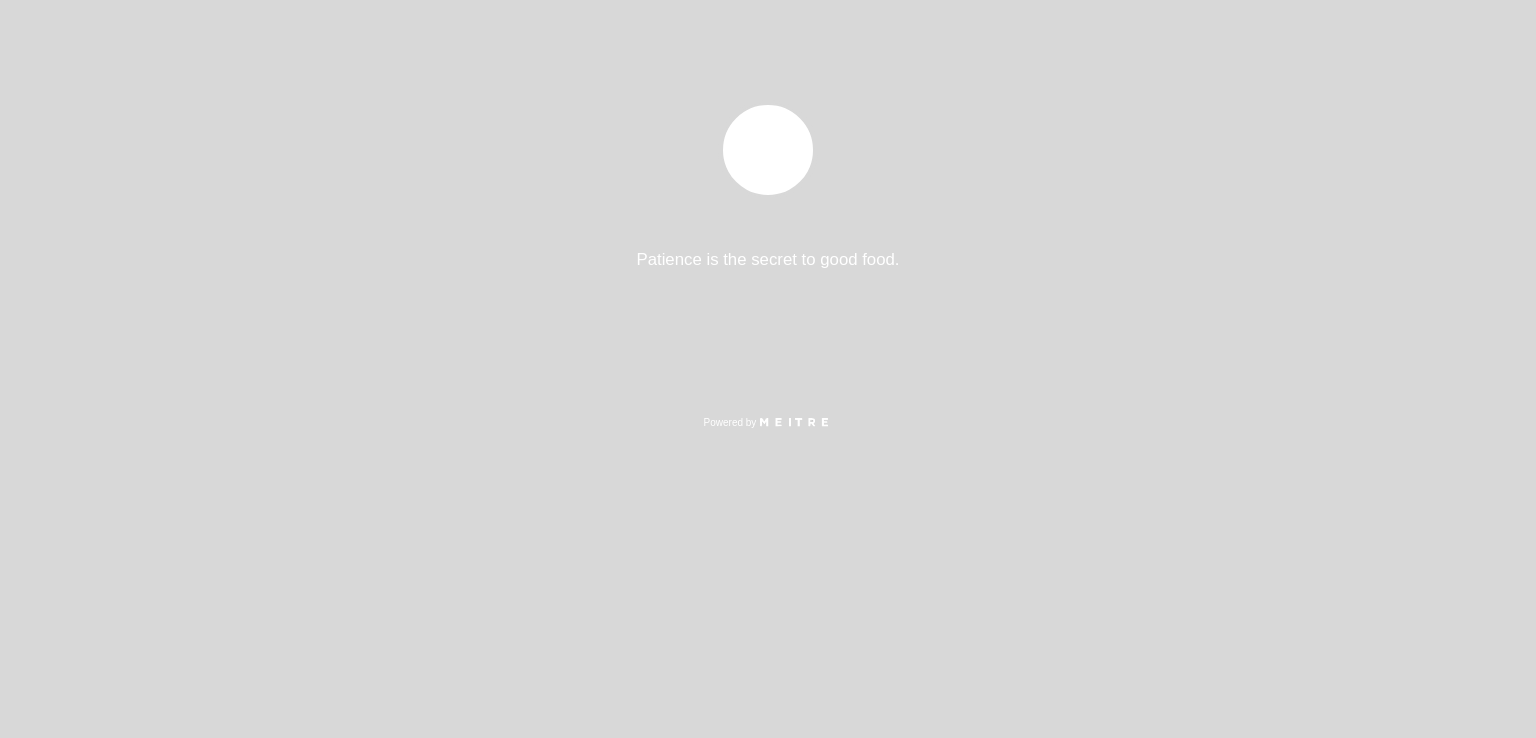 select on "es" 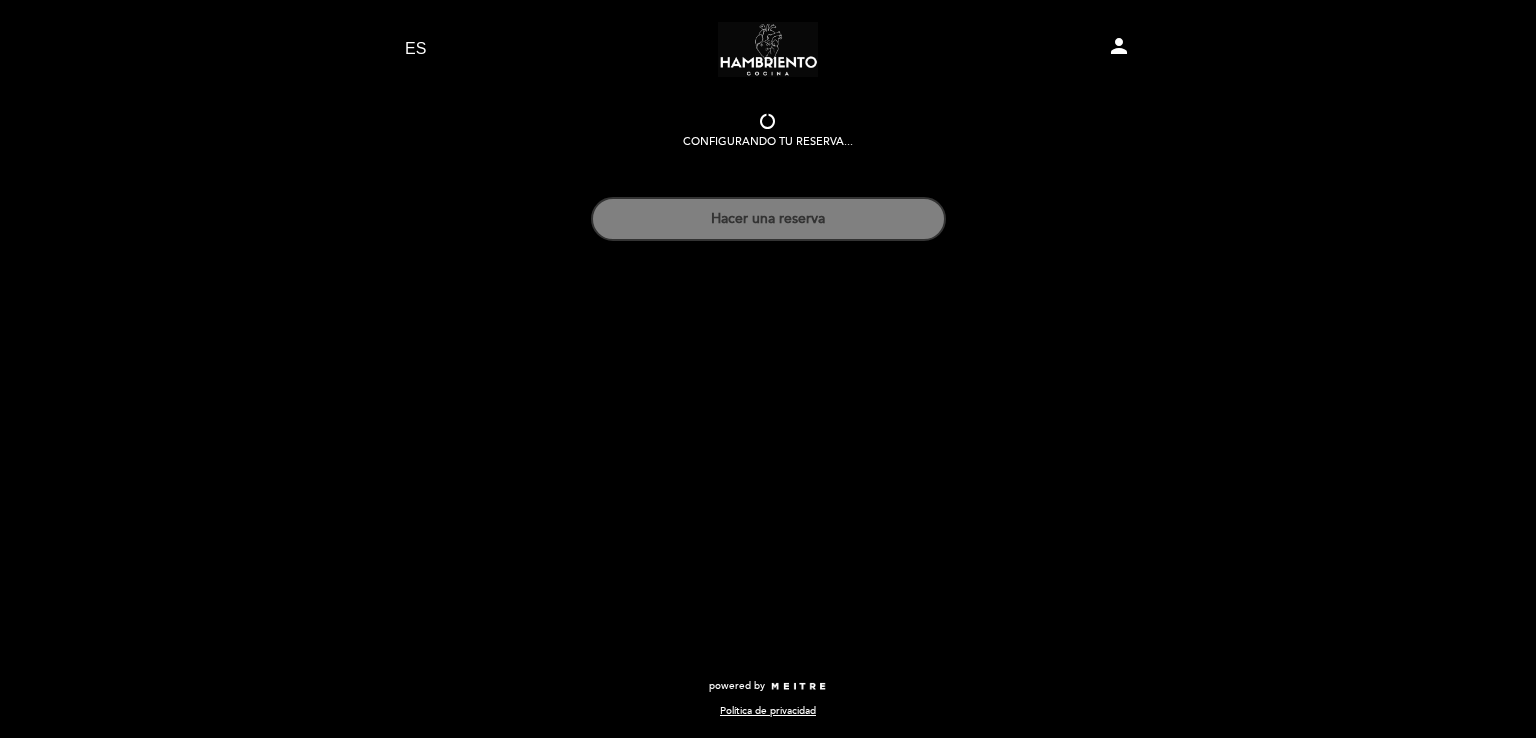 click on "person" at bounding box center [1119, 46] 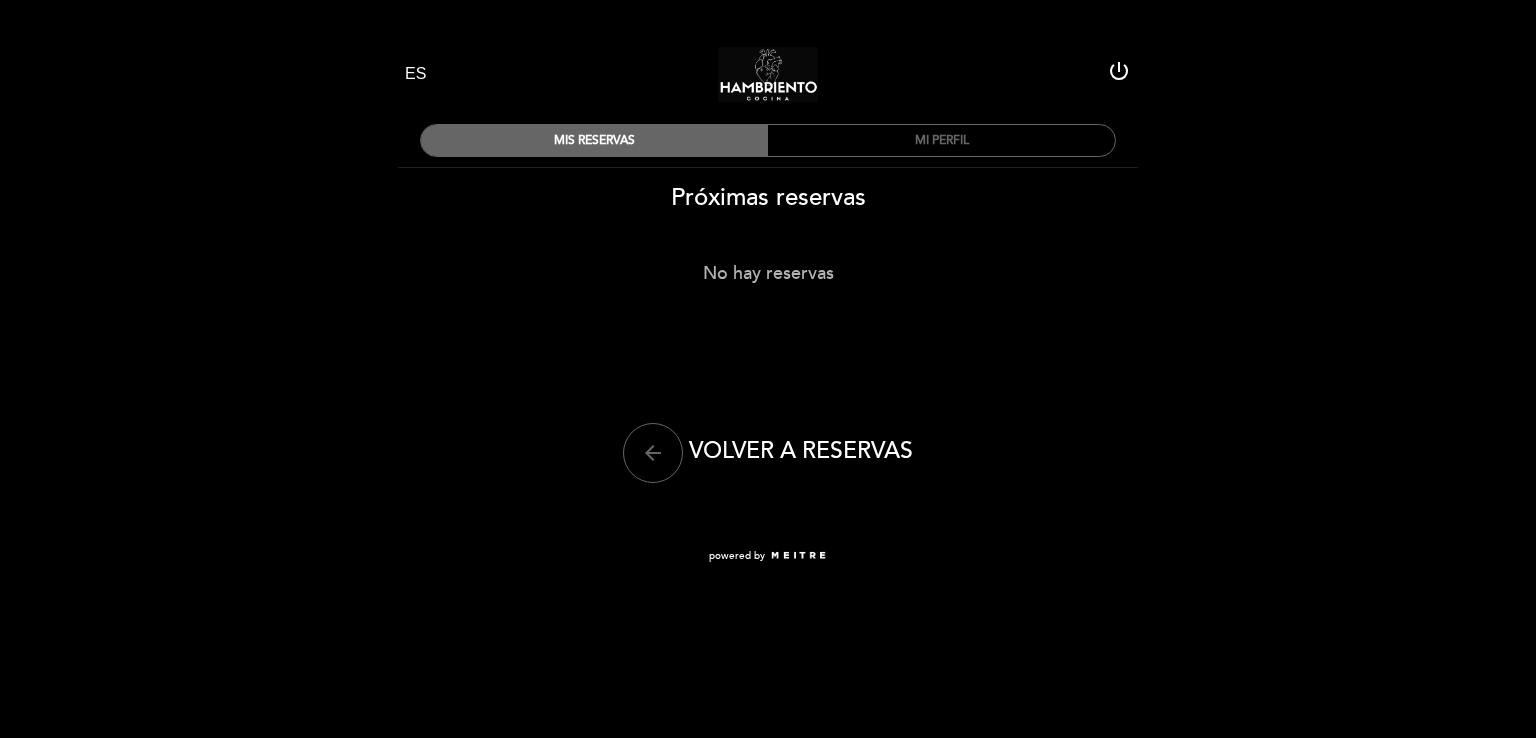 select on "es" 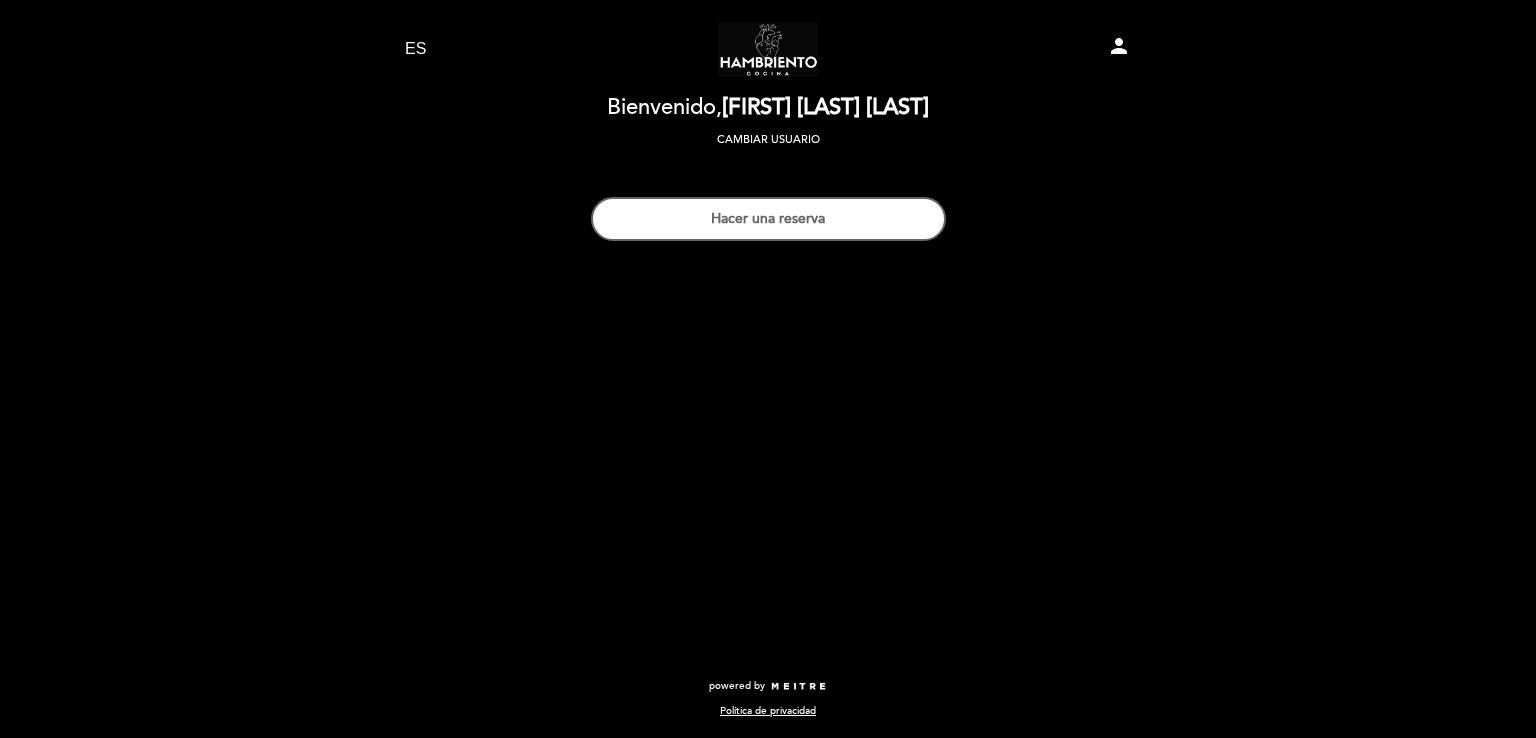 click on "person" at bounding box center (1119, 46) 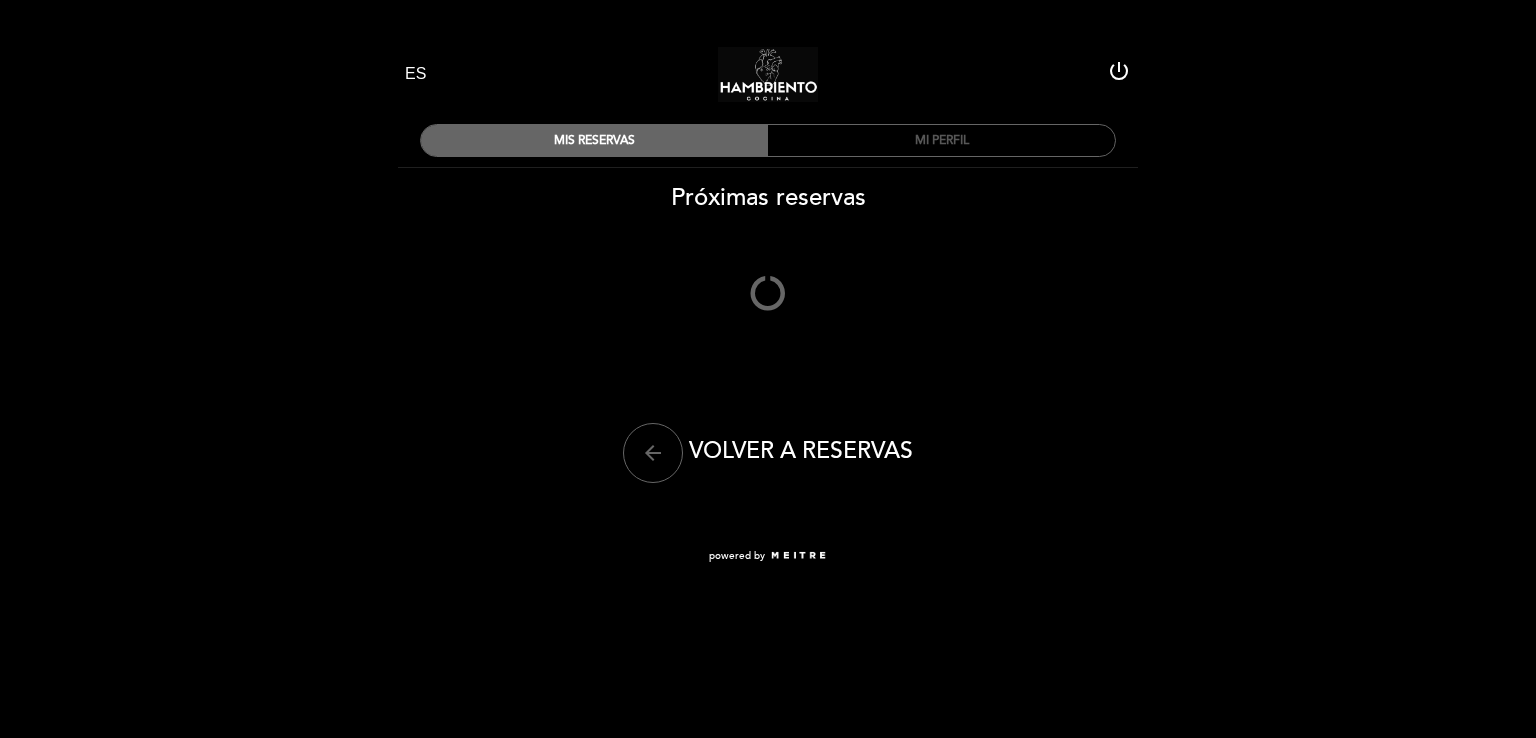 click on "MI PERFIL" at bounding box center (941, 140) 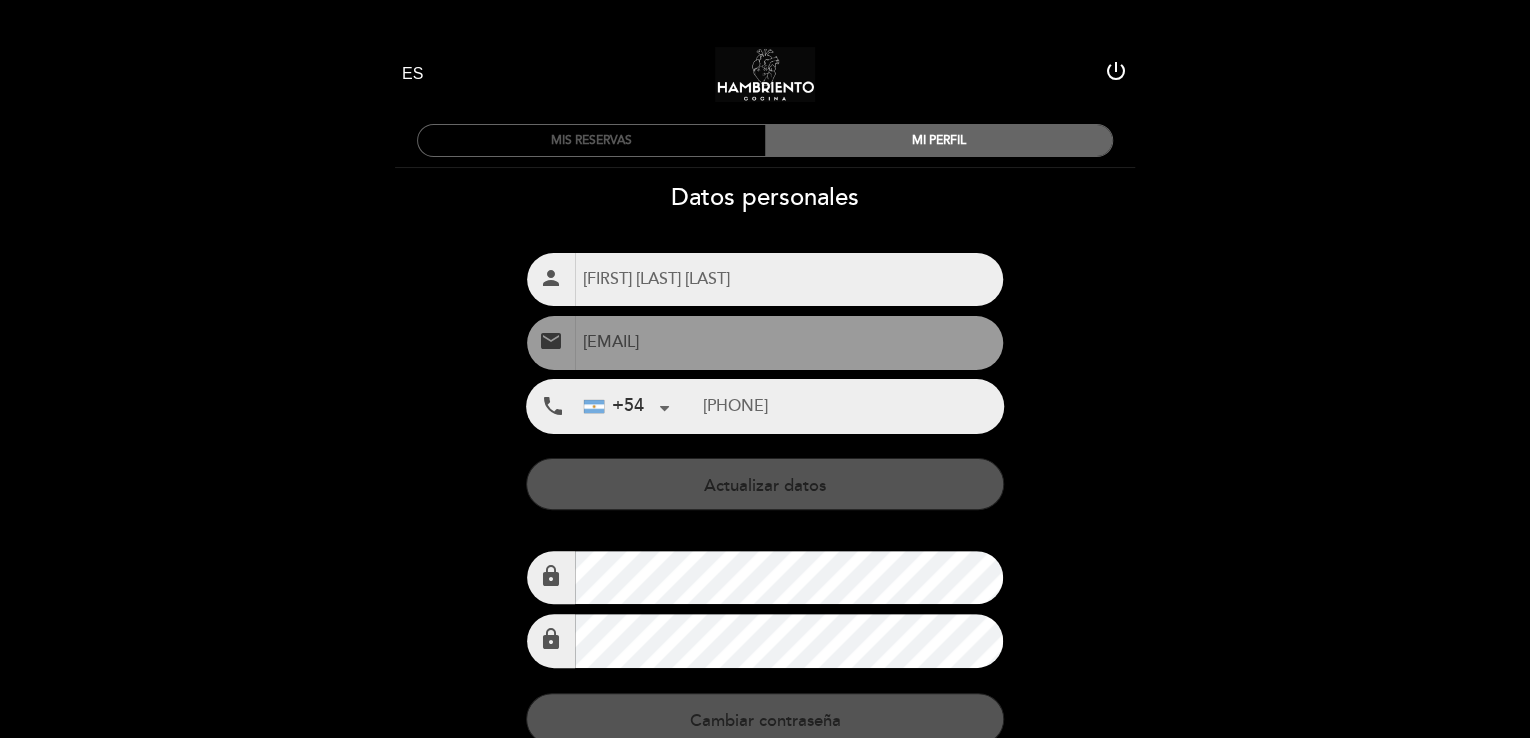 click on "MIS RESERVAS" at bounding box center (591, 140) 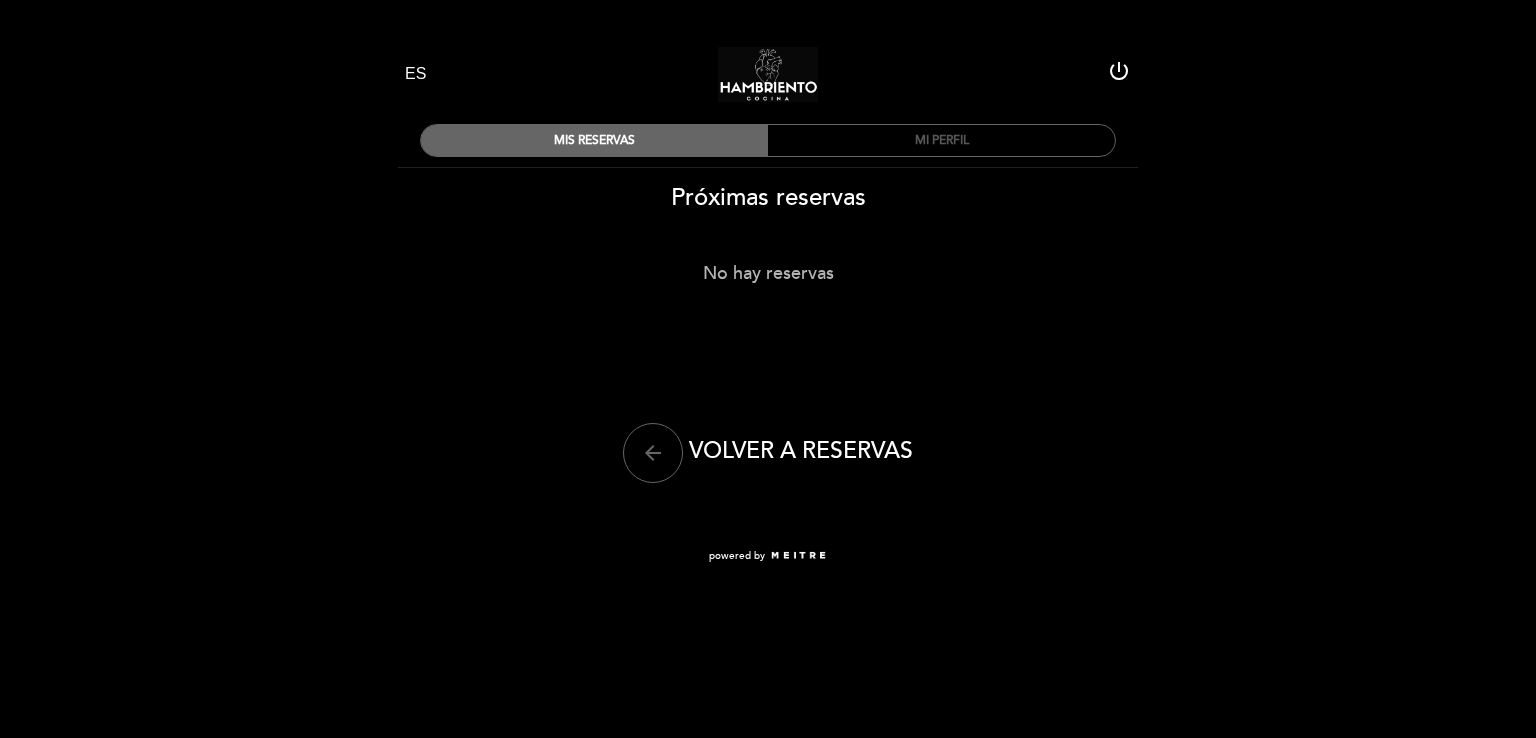 click on "MI PERFIL" at bounding box center (941, 140) 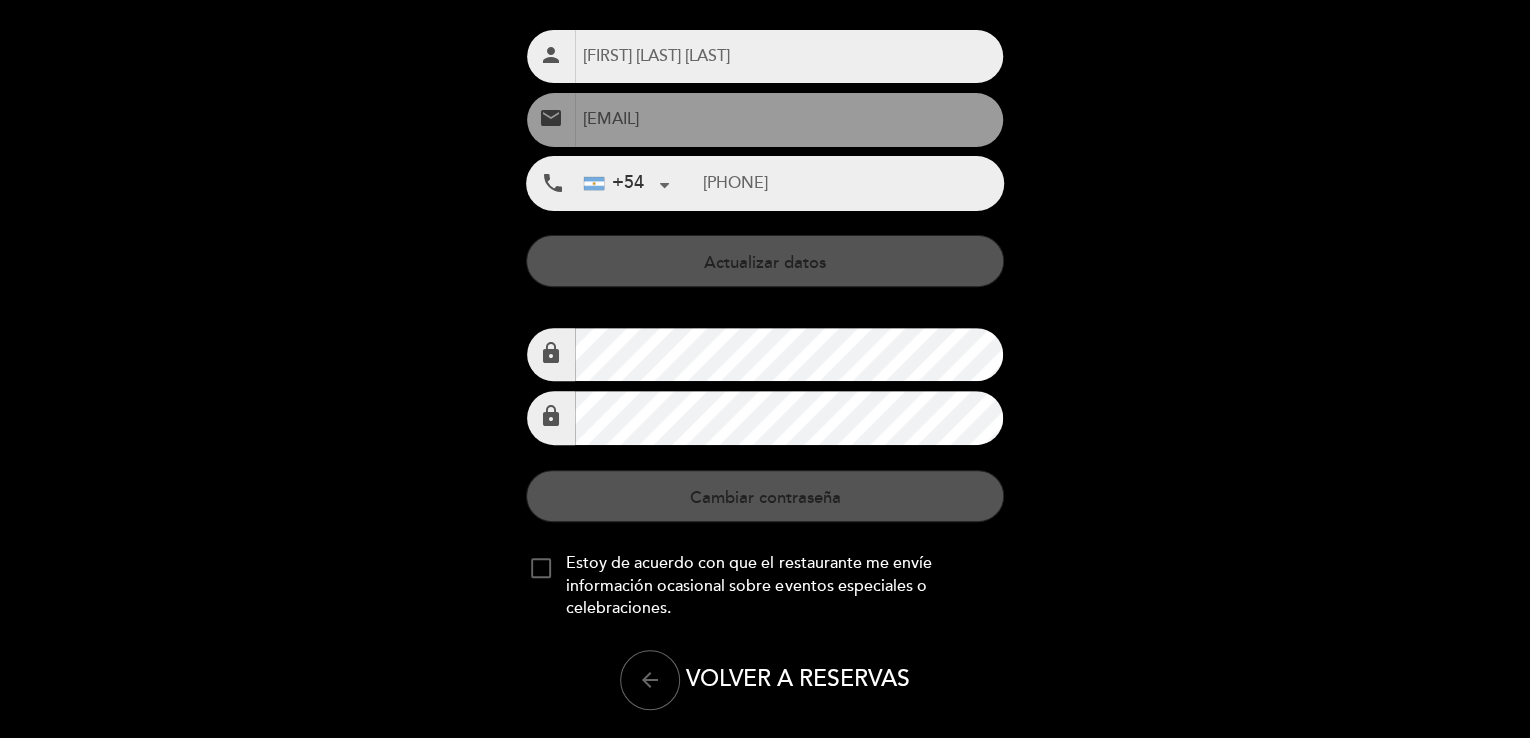 scroll, scrollTop: 294, scrollLeft: 0, axis: vertical 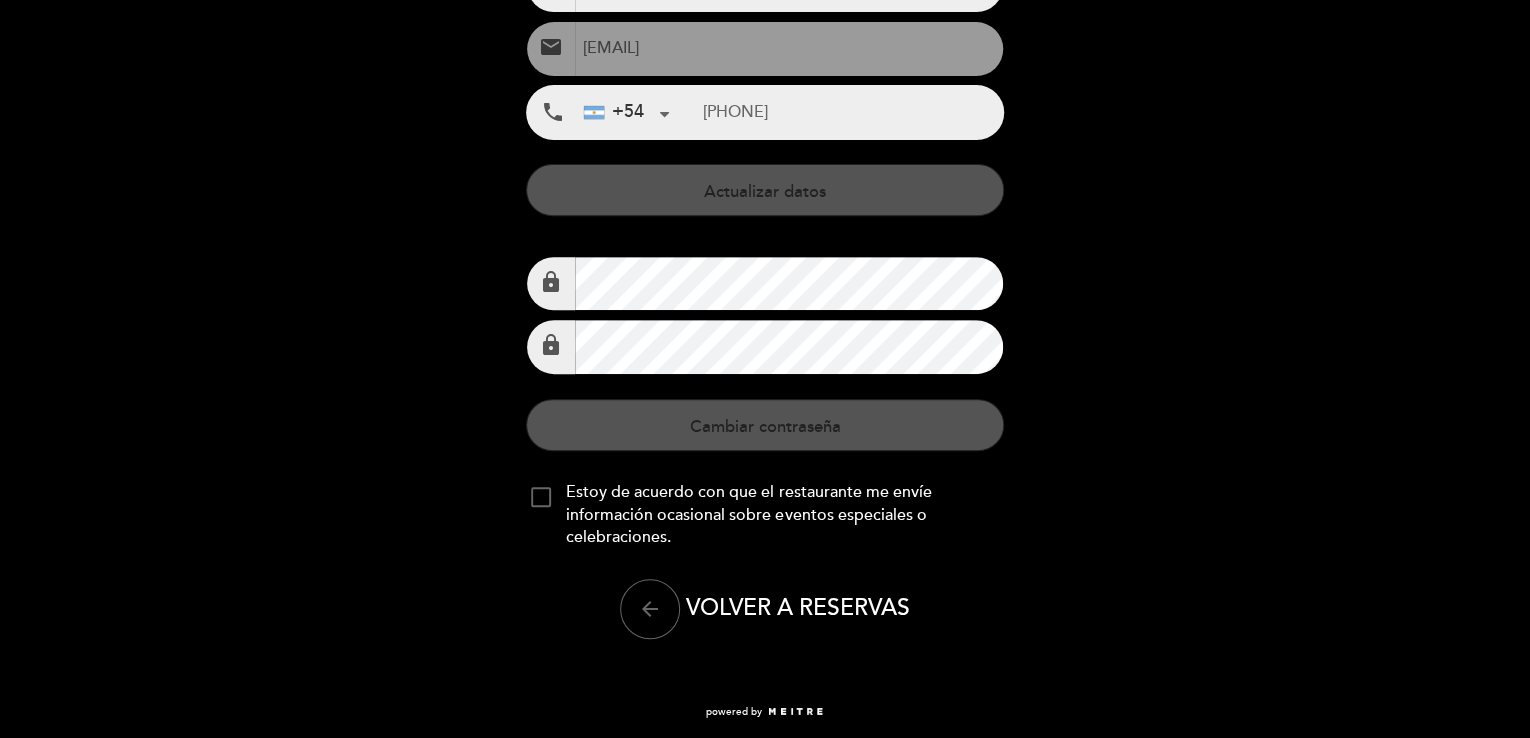 click on "VOLVER A RESERVAS" at bounding box center [798, 608] 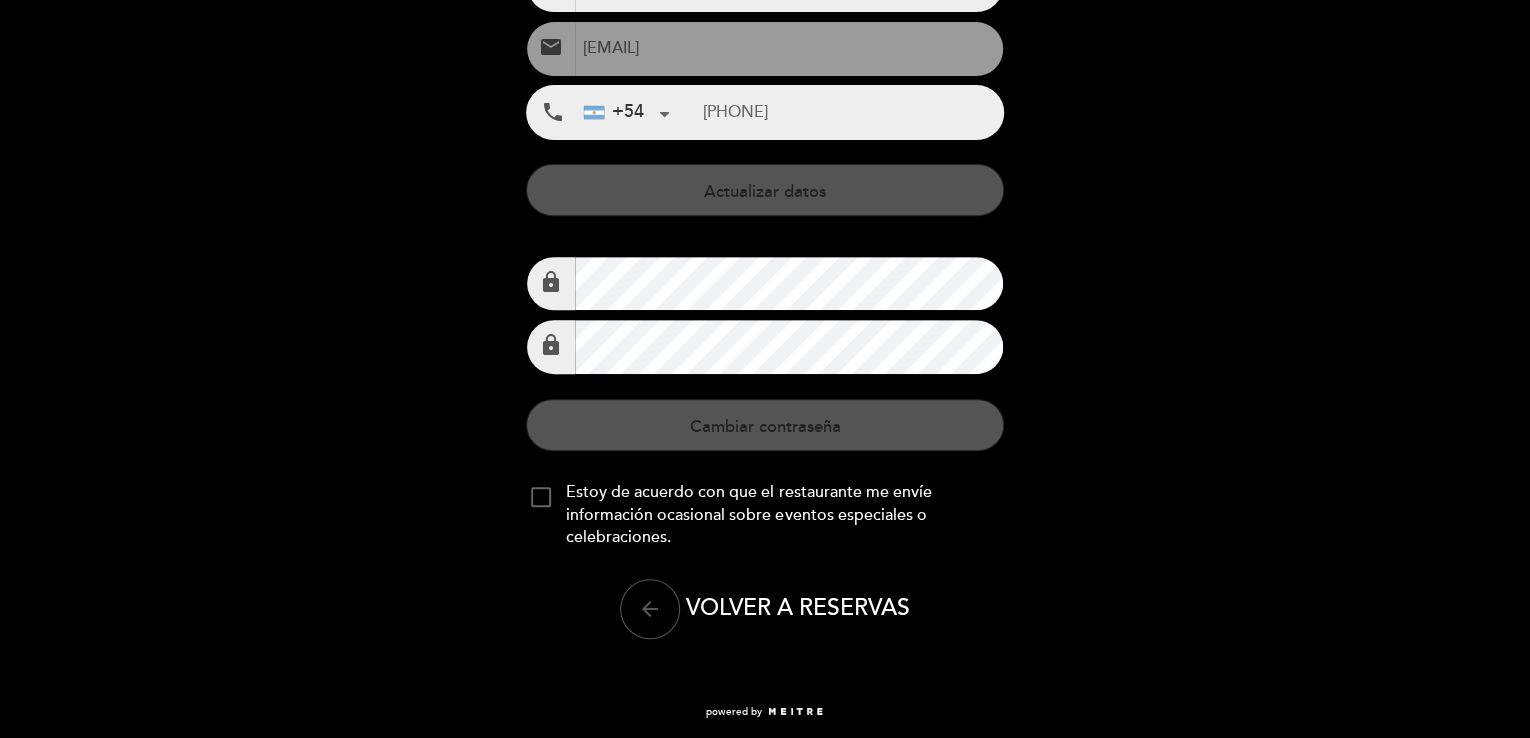 click on "arrow_back" at bounding box center (650, 609) 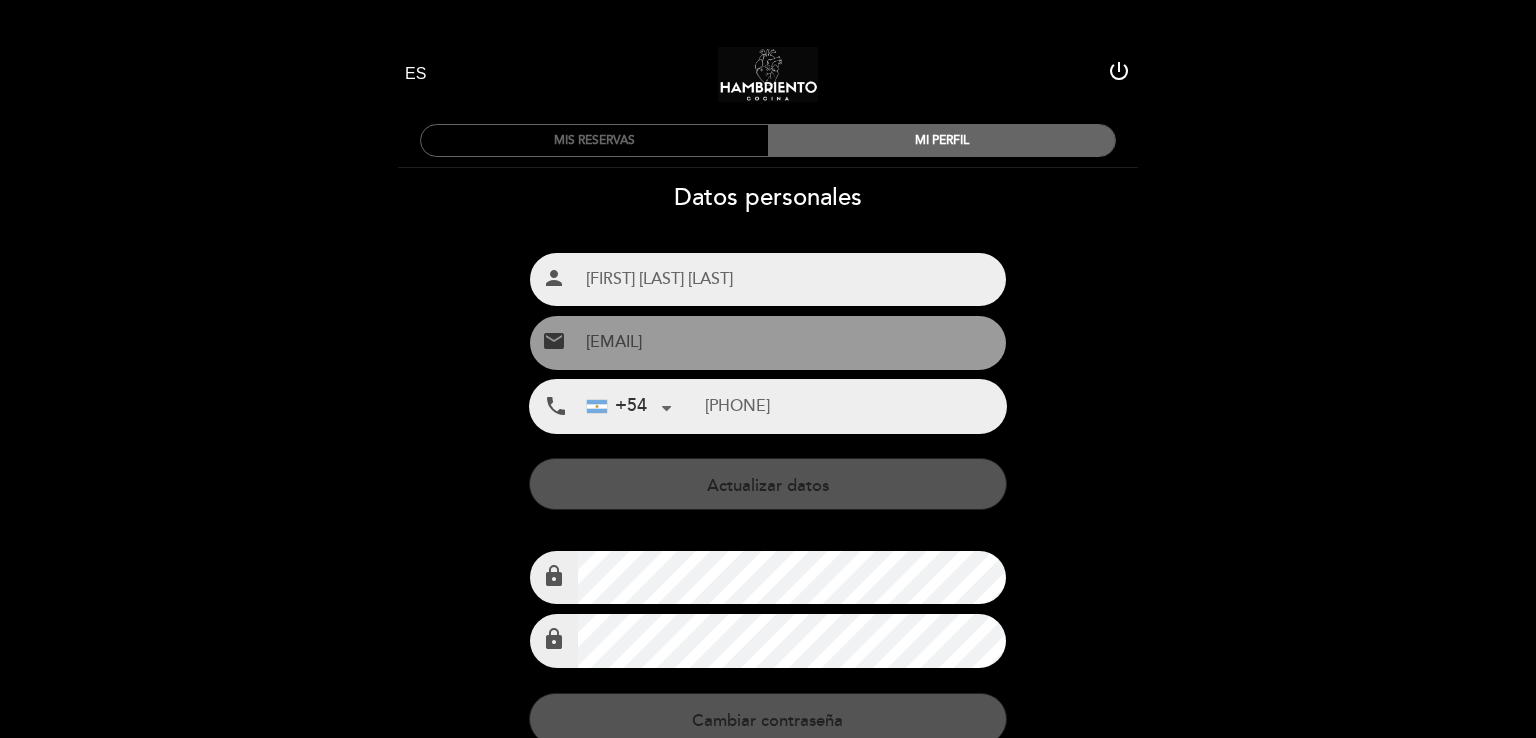select on "es" 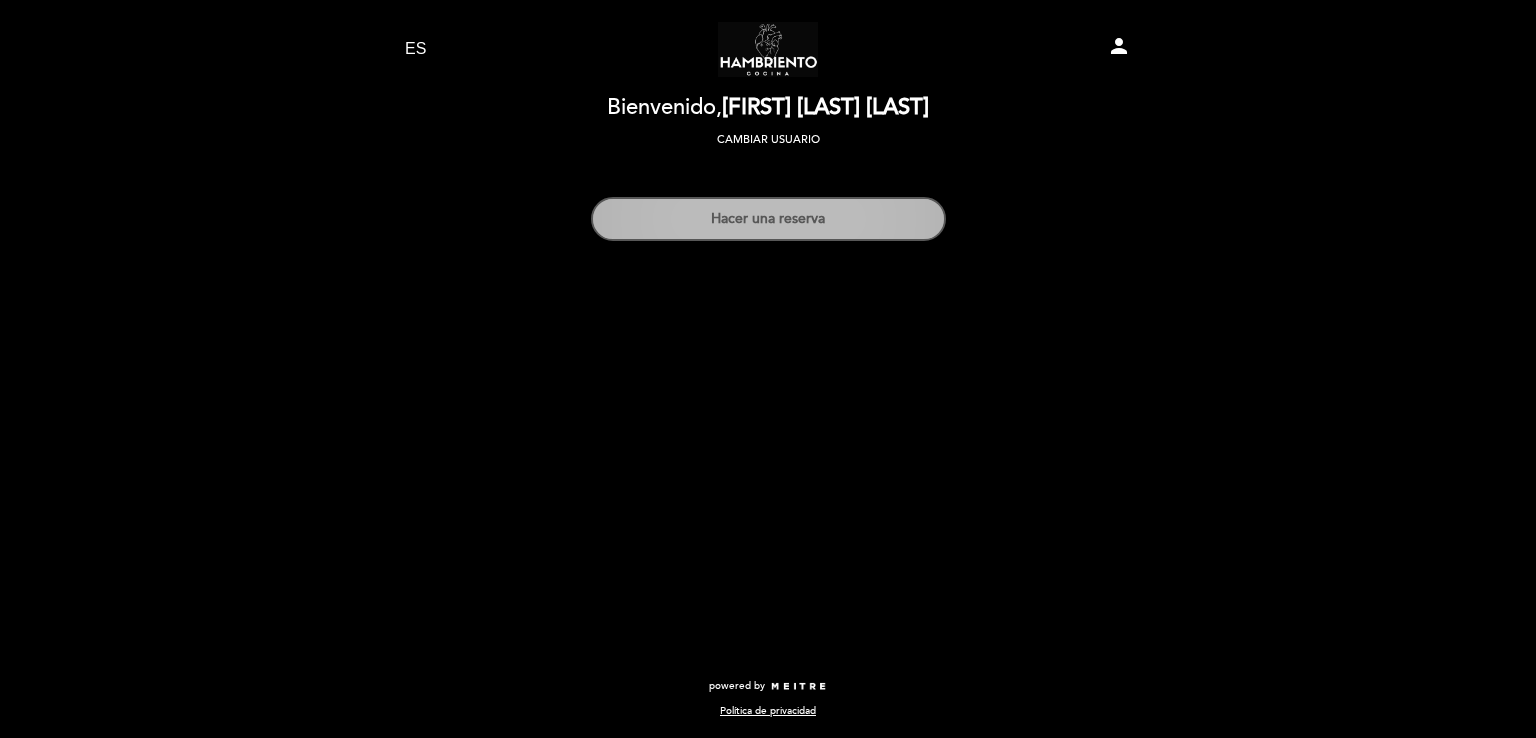 click on "Hacer una reserva" at bounding box center [768, 219] 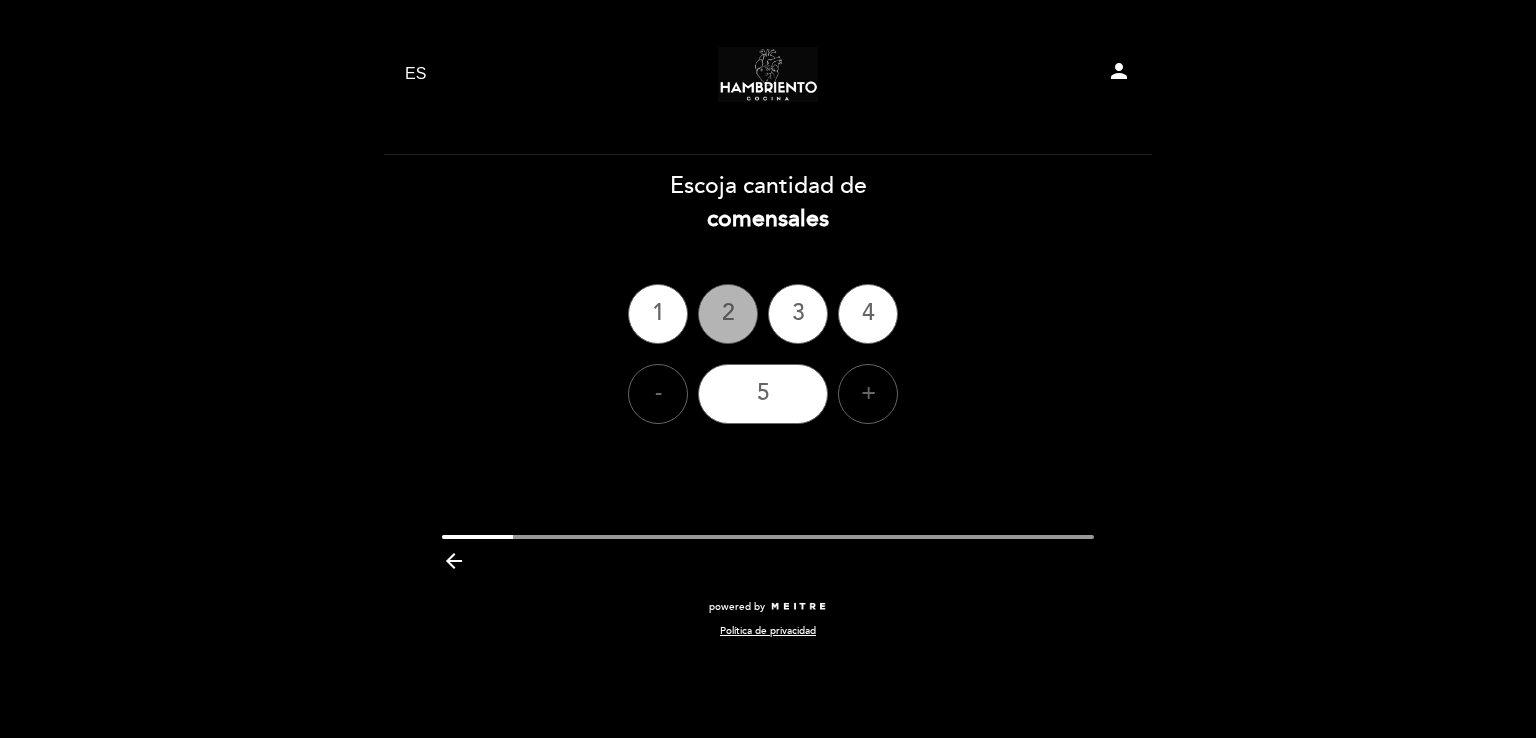 click on "2" at bounding box center [728, 314] 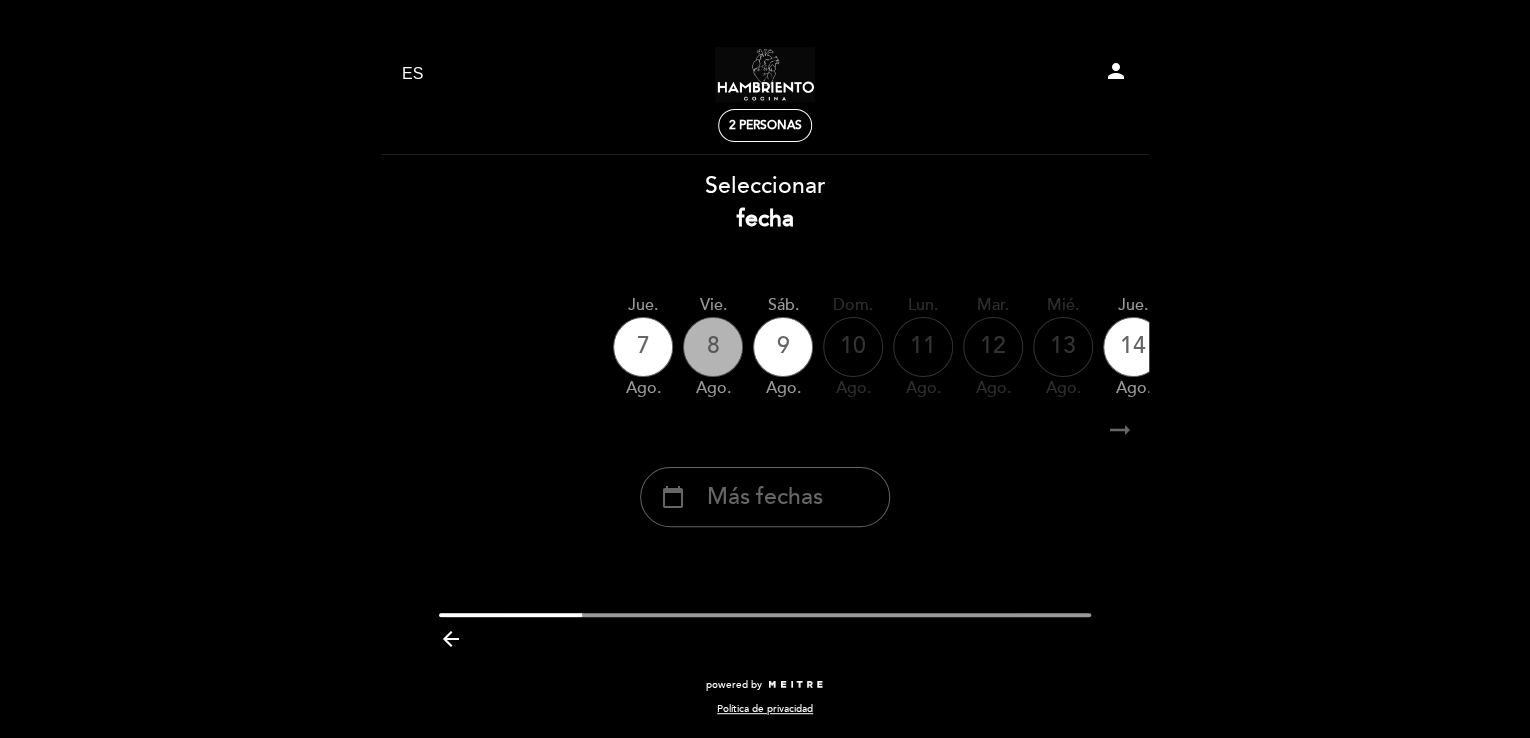 click on "8" at bounding box center (713, 347) 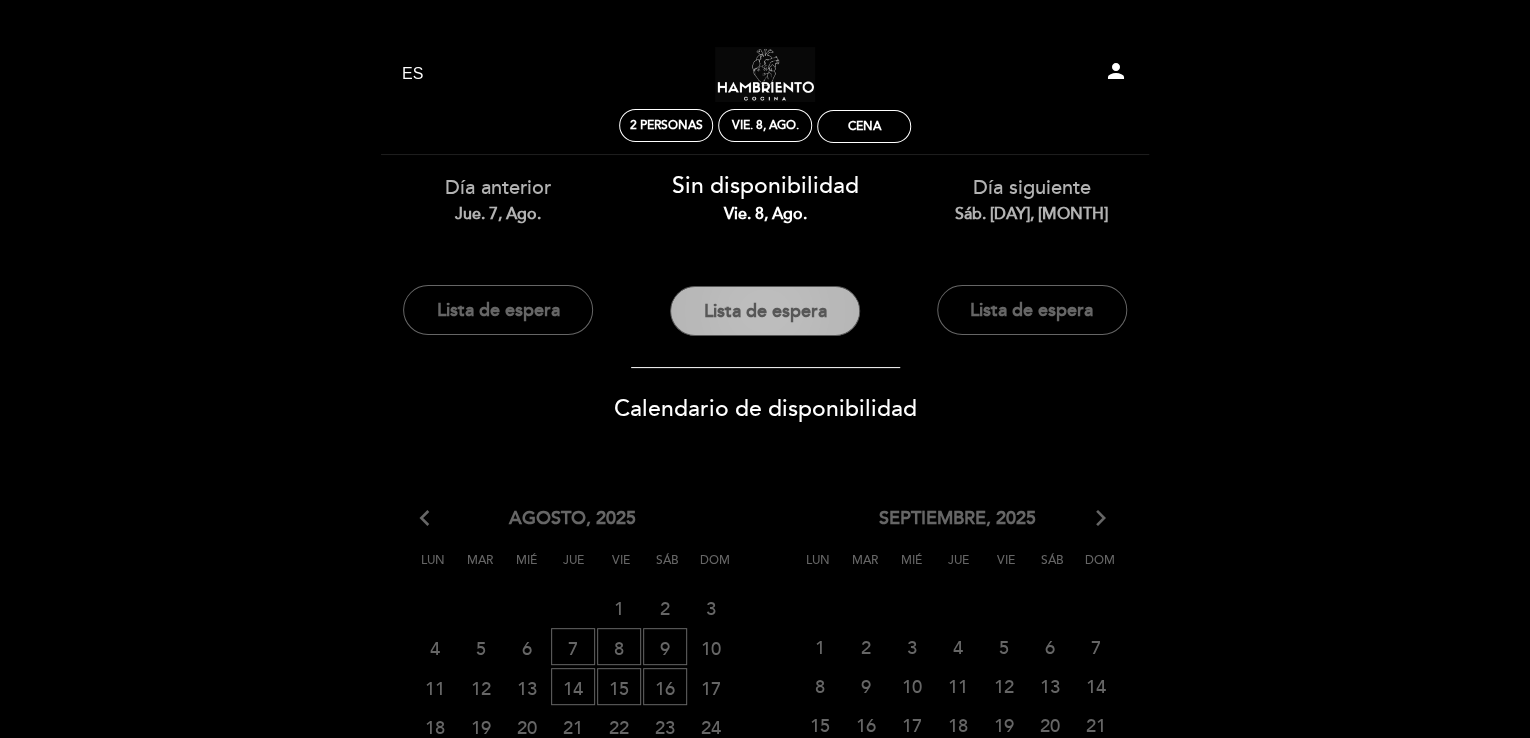 click on "Lista de espera" at bounding box center [765, 311] 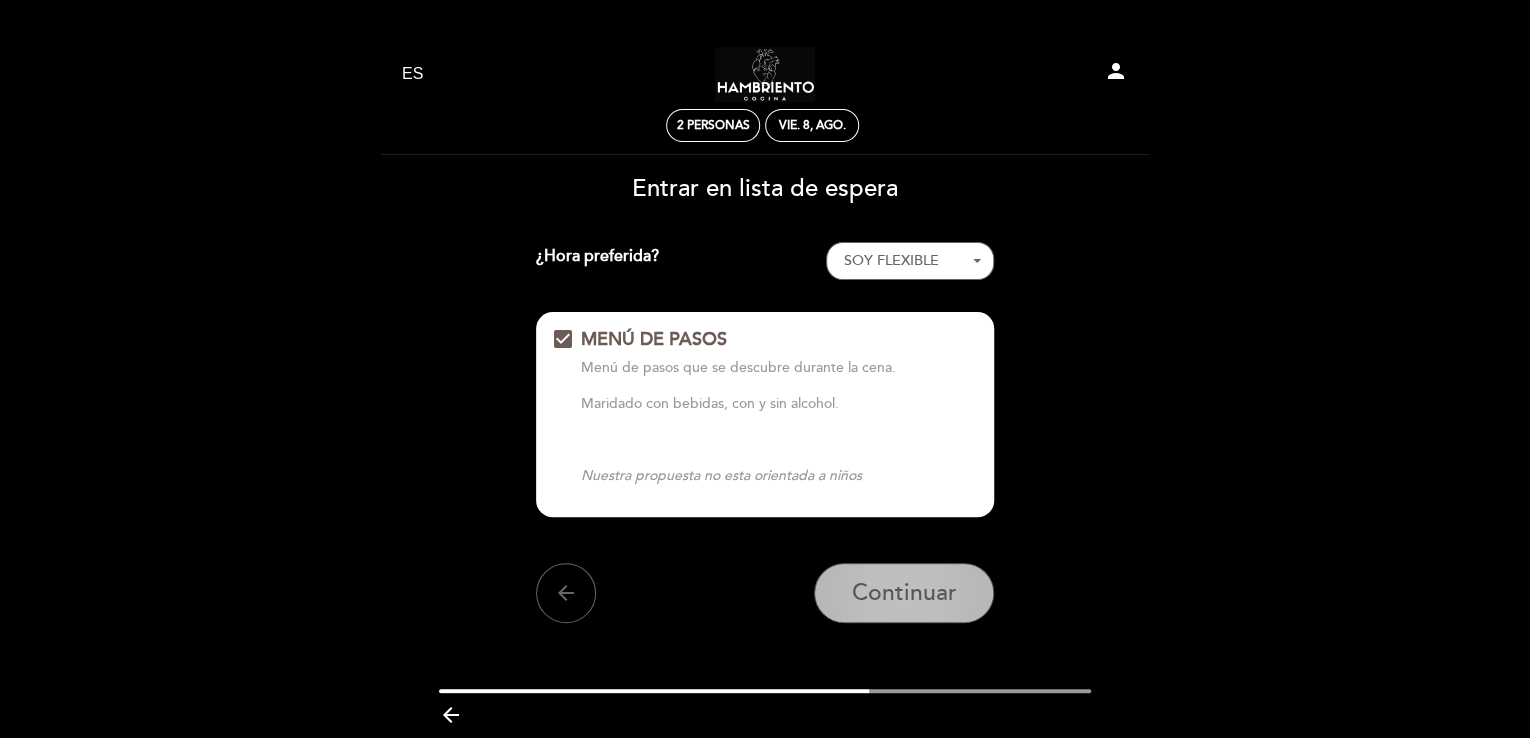 click on "Continuar" at bounding box center [904, 593] 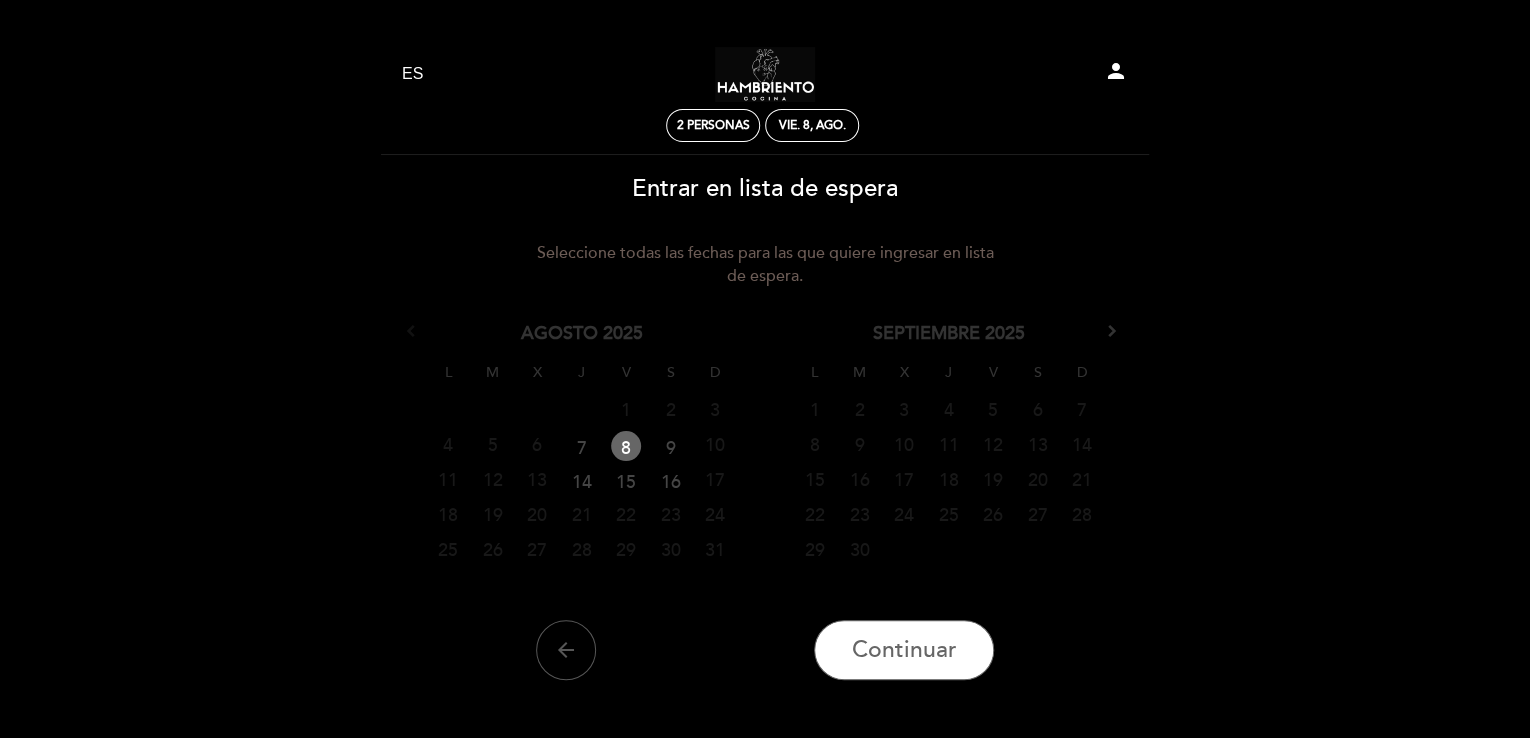 click on "arrow_back" at bounding box center (566, 650) 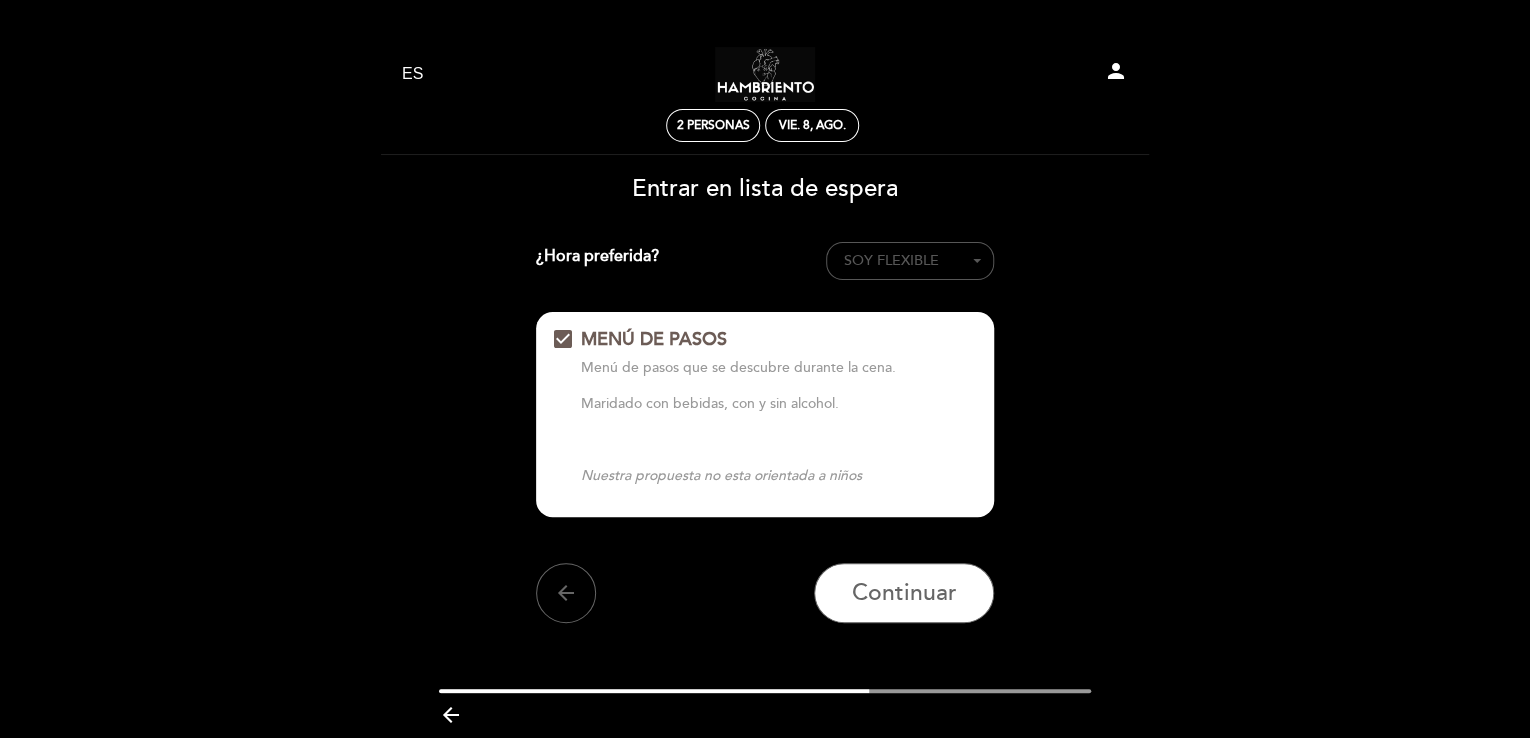 click on "SOY FLEXIBLE" at bounding box center [890, 260] 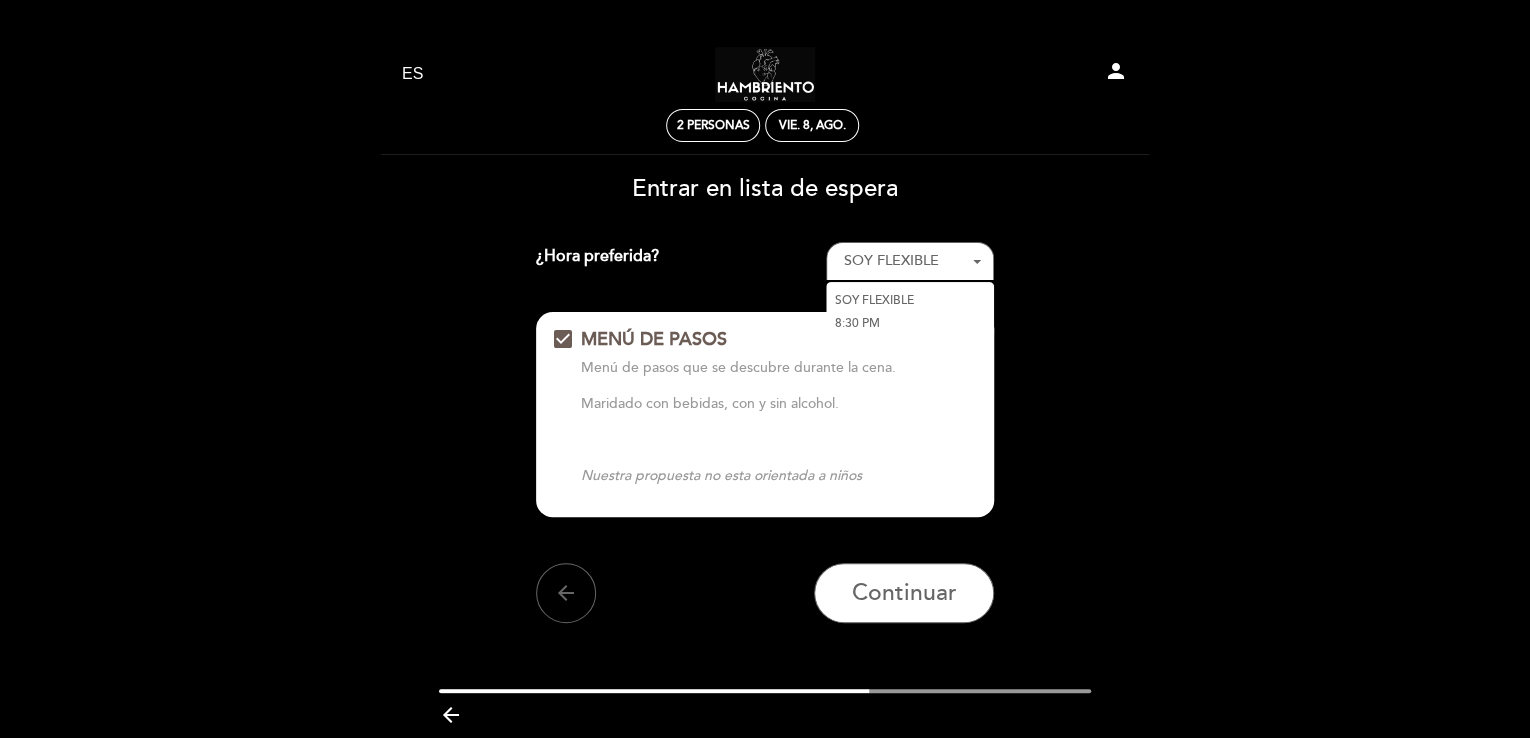 click on "8:30 PM" at bounding box center (910, 324) 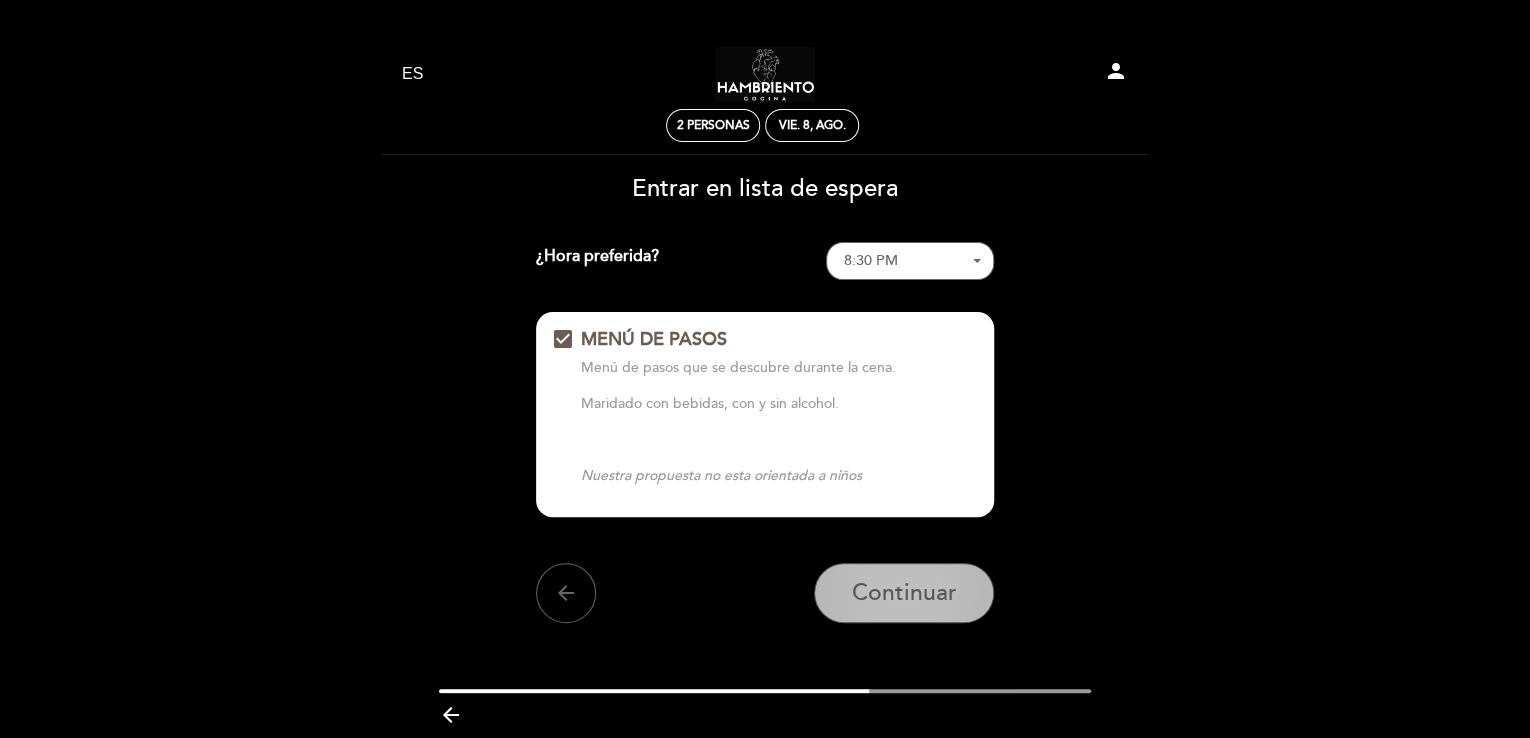 click on "Continuar" at bounding box center (904, 593) 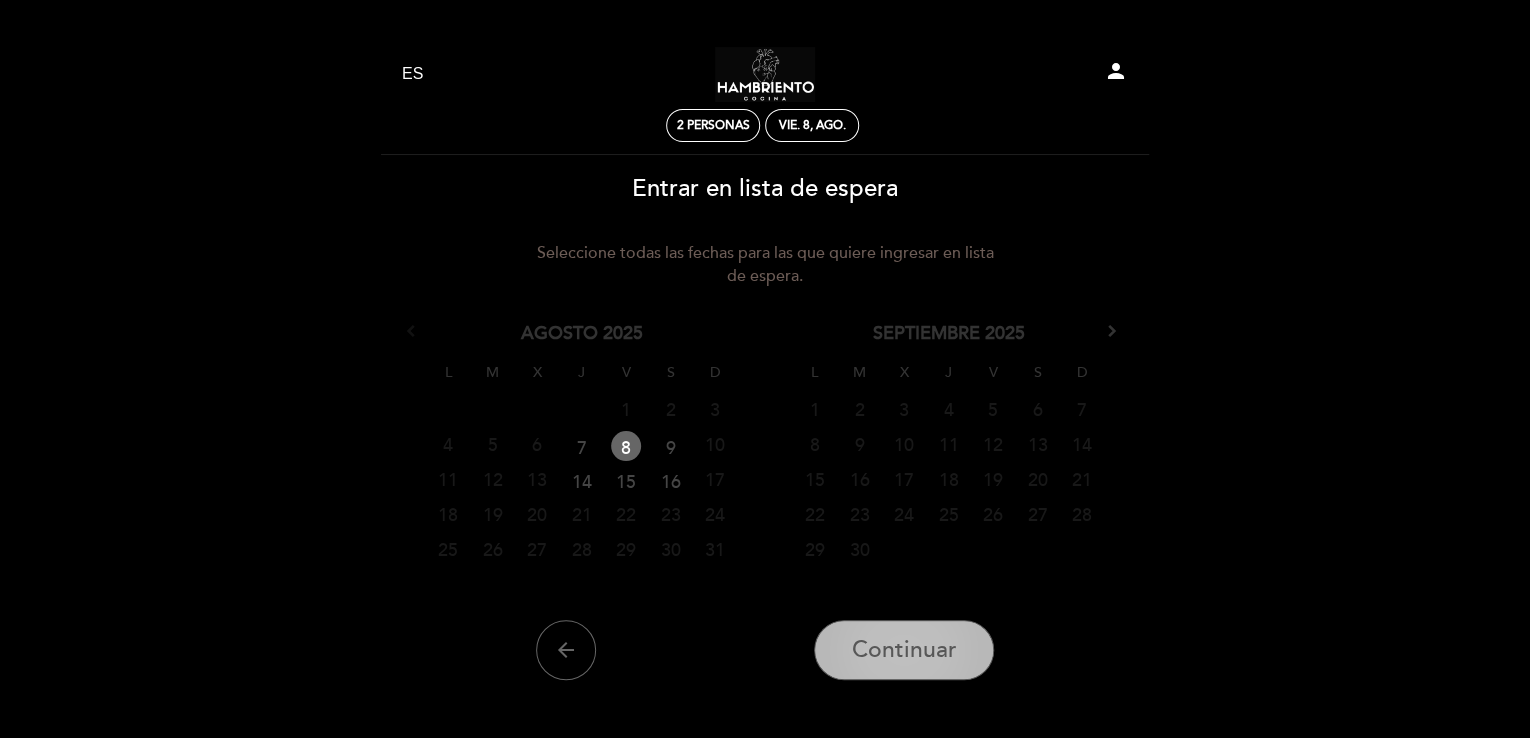 click on "Continuar" at bounding box center [904, 650] 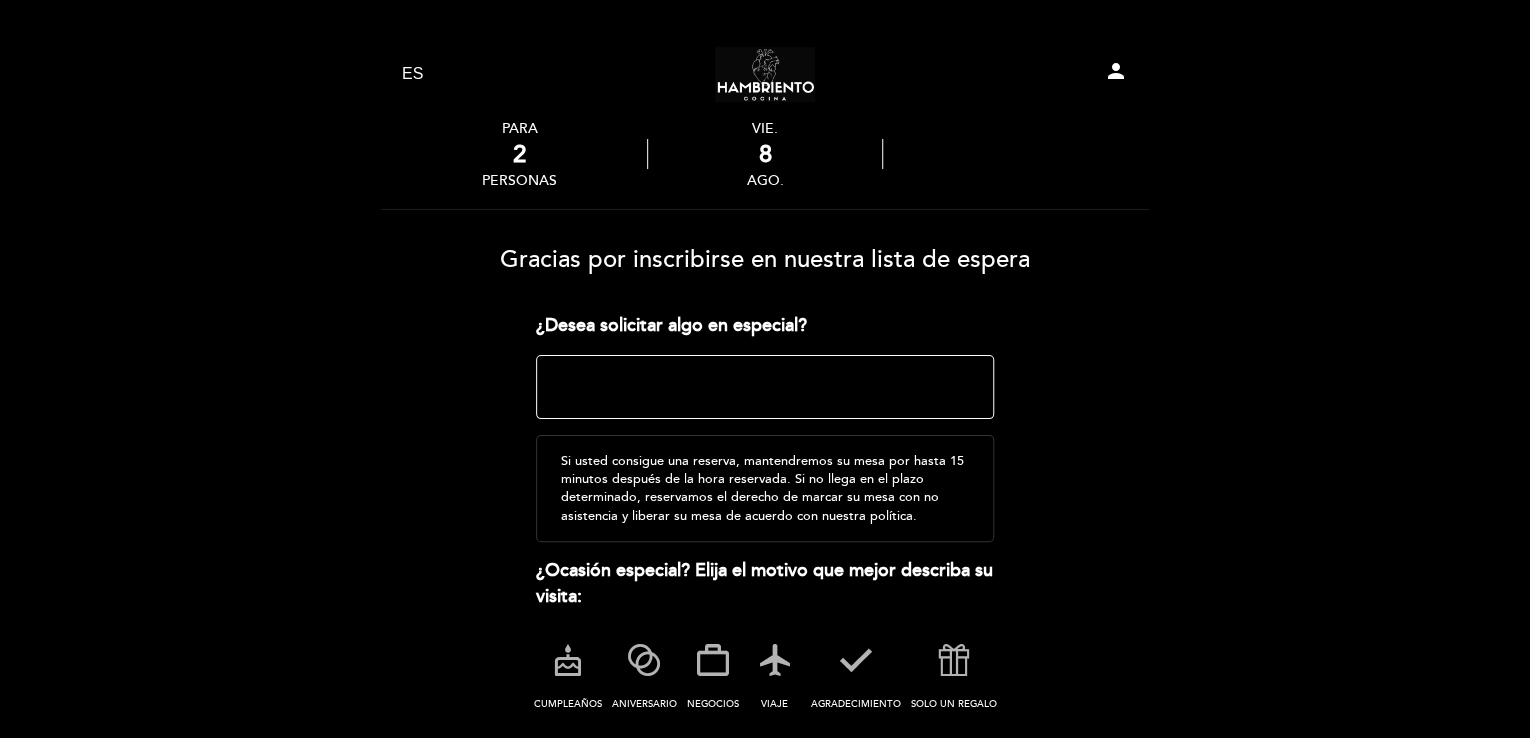 click at bounding box center (765, 387) 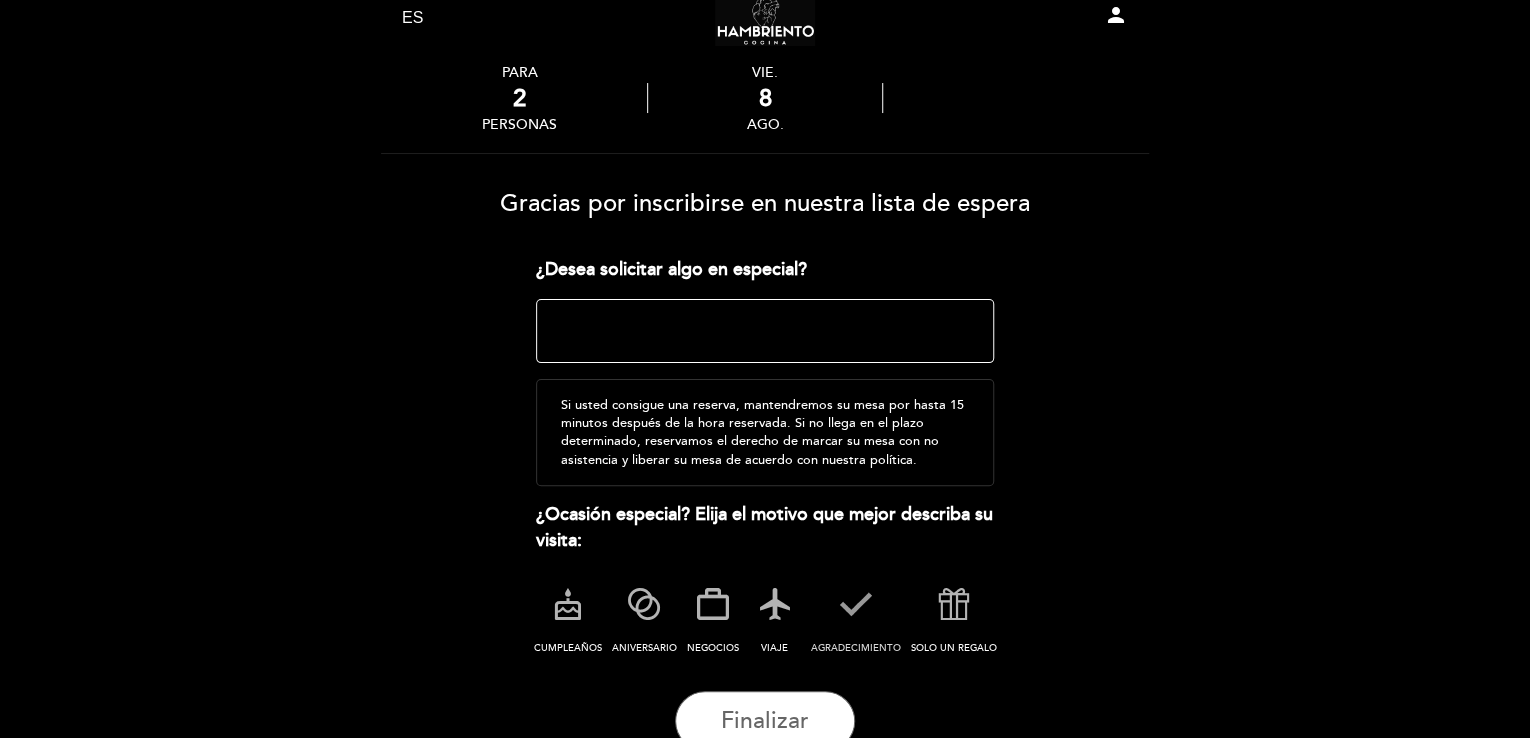 scroll, scrollTop: 100, scrollLeft: 0, axis: vertical 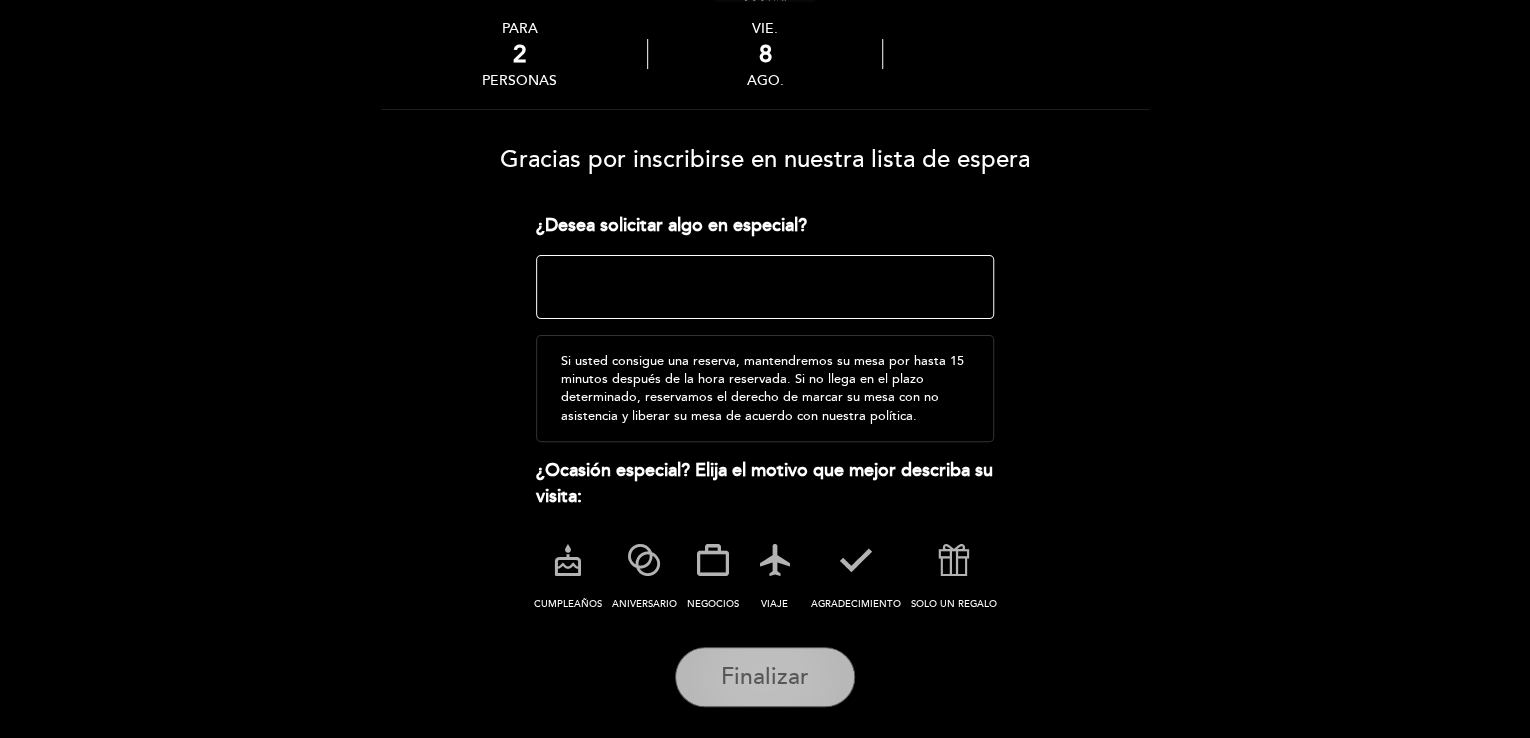 click on "Finalizar" at bounding box center (765, 677) 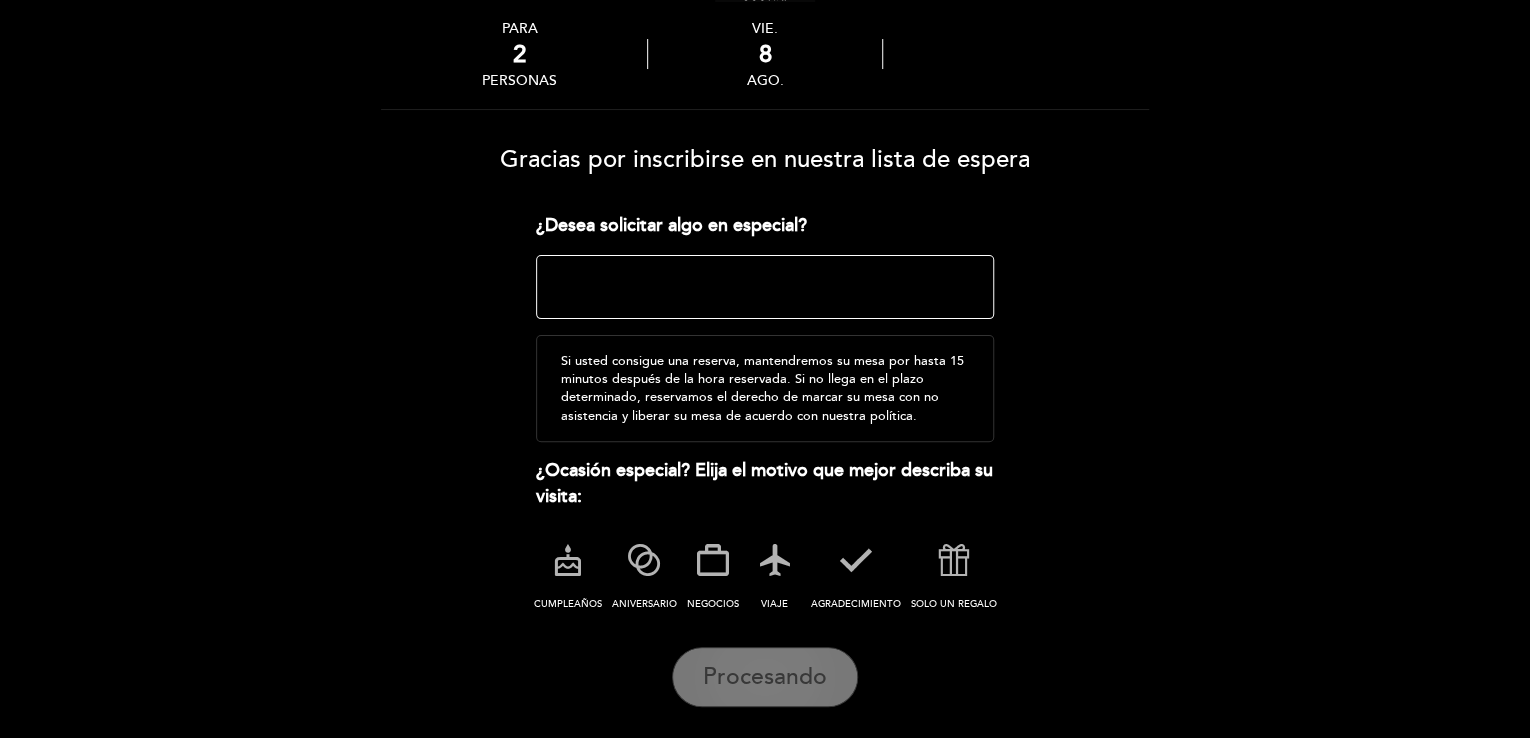 scroll, scrollTop: 0, scrollLeft: 0, axis: both 